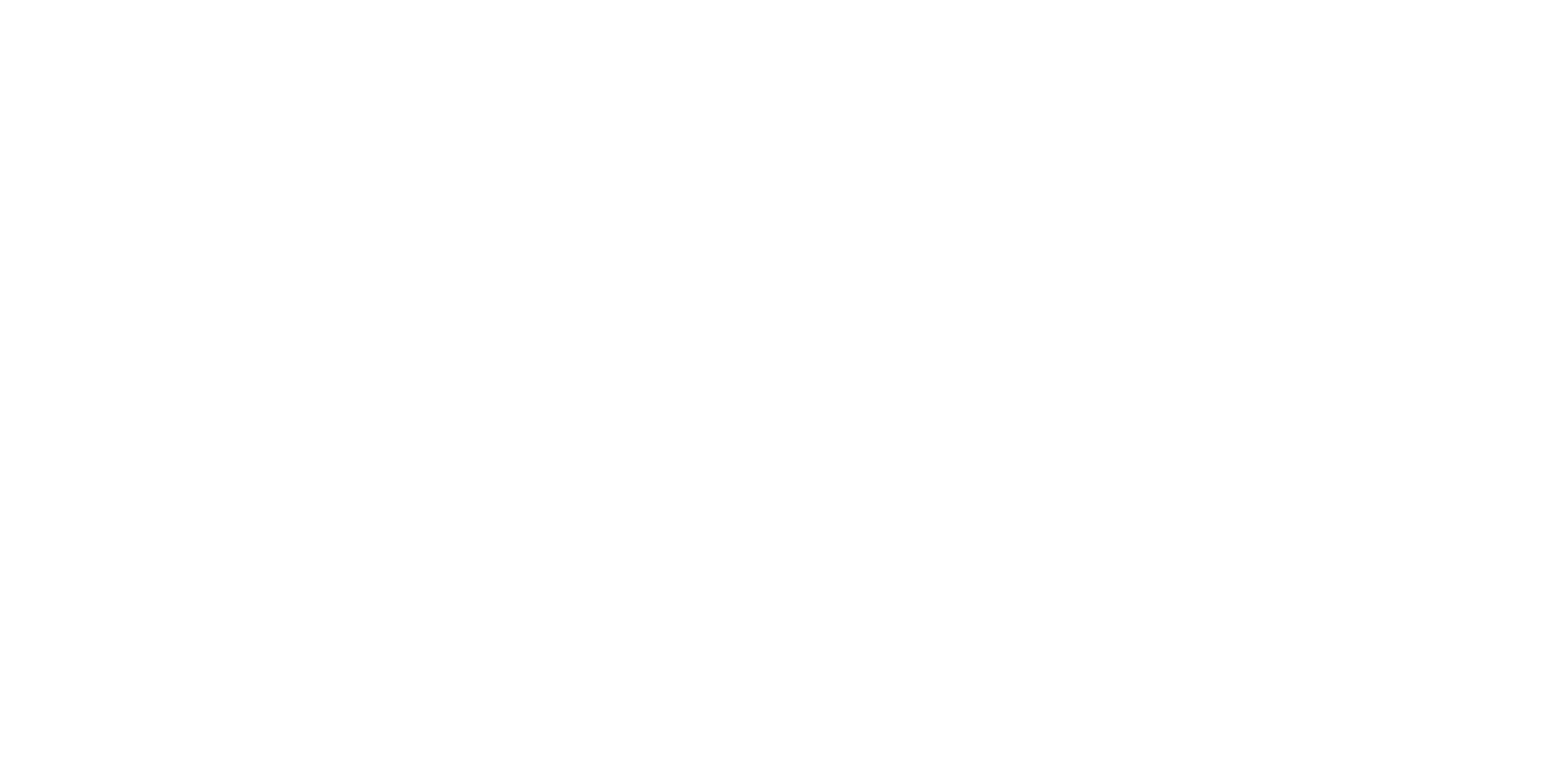 scroll, scrollTop: 0, scrollLeft: 0, axis: both 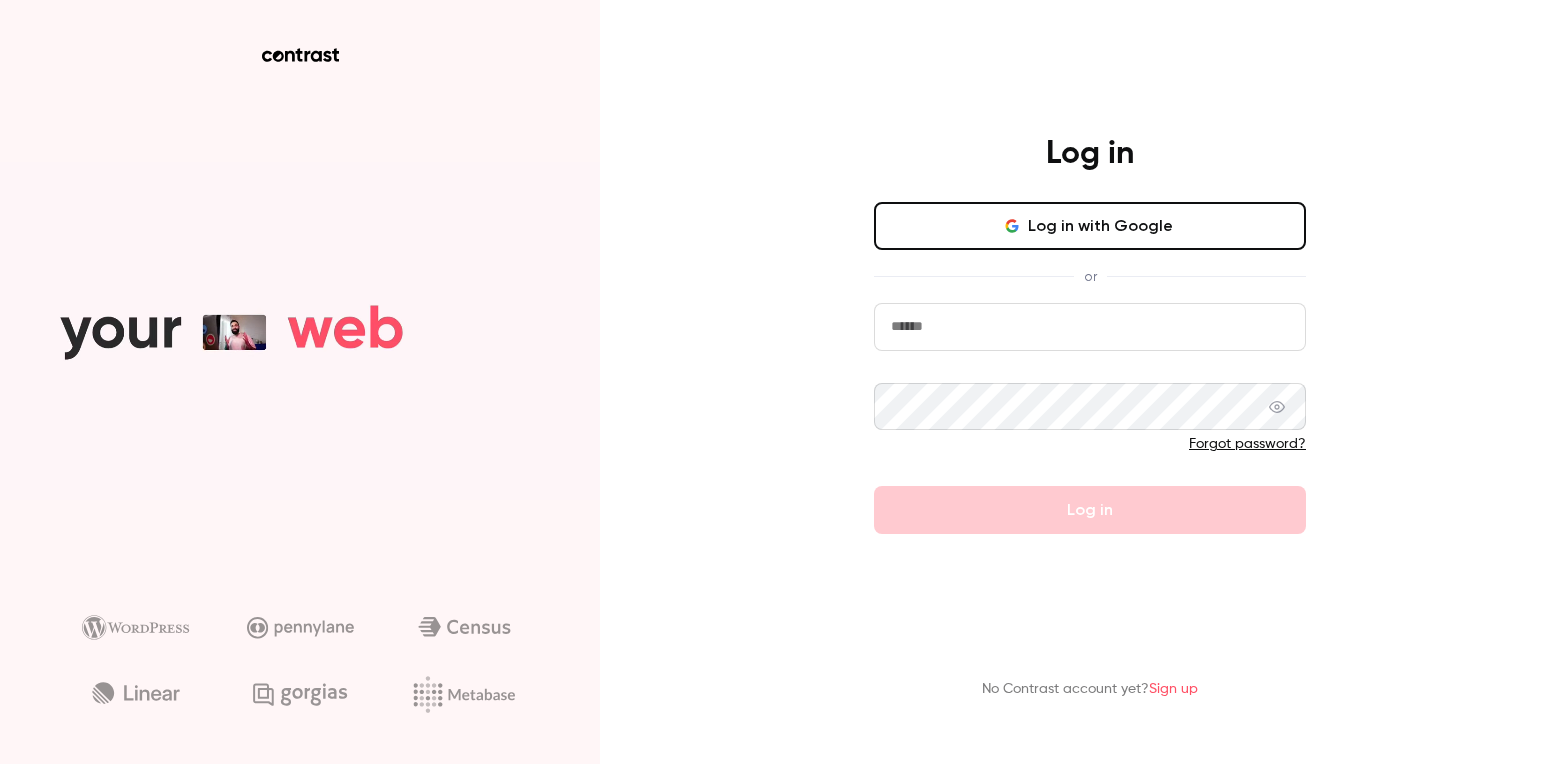 type on "**********" 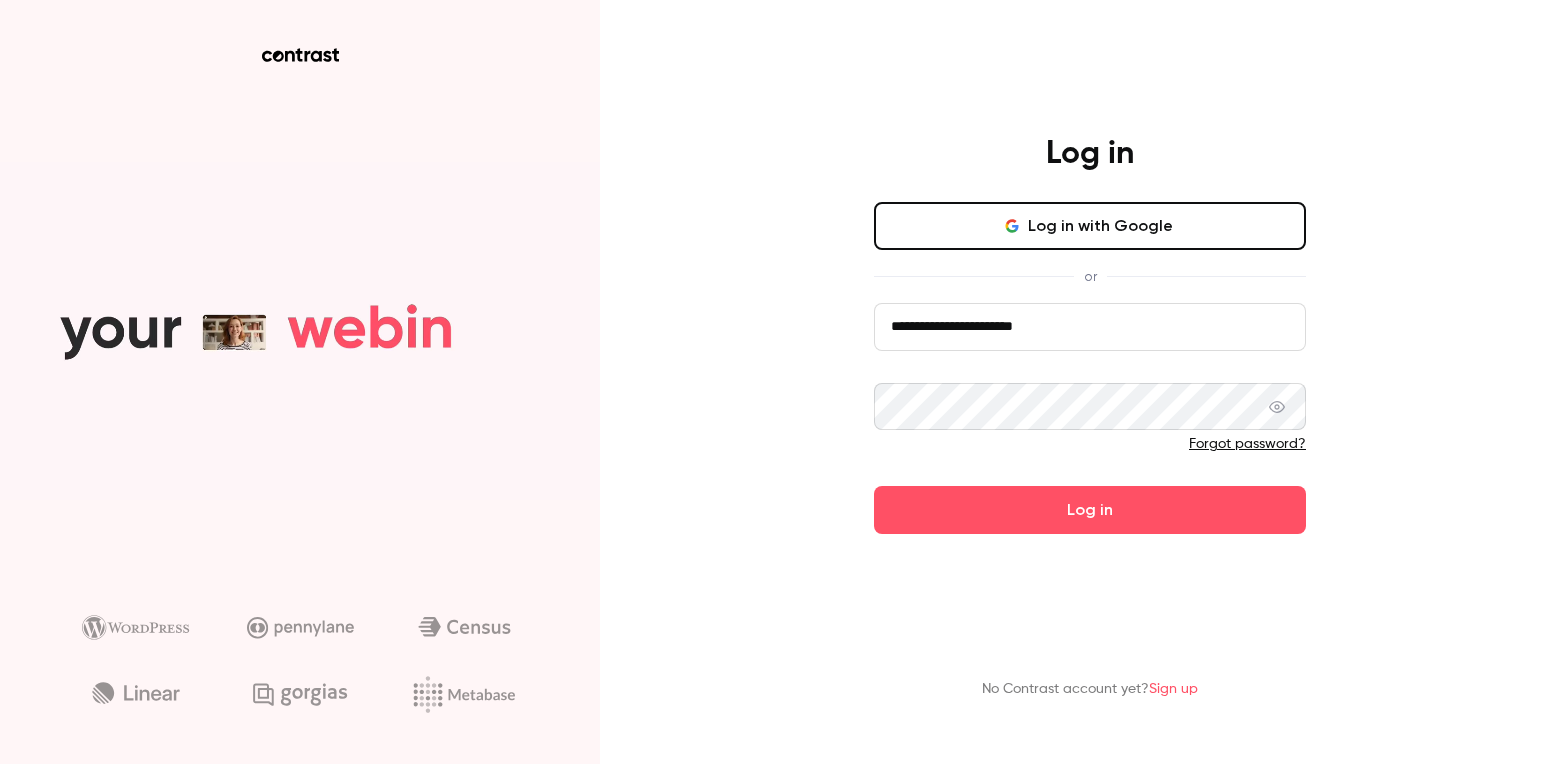 click at bounding box center [1090, 450] 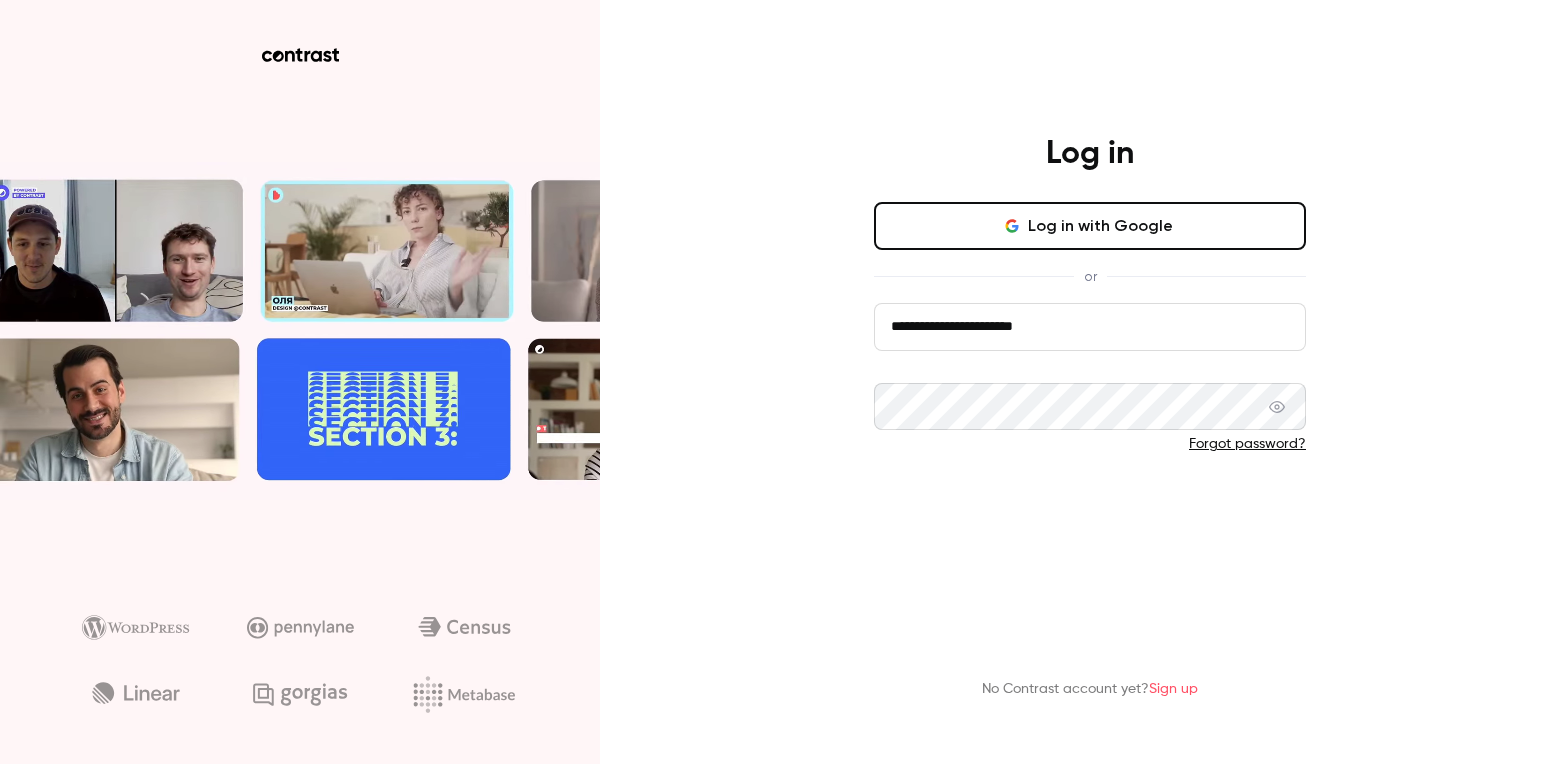 click on "Log in" at bounding box center [1090, 510] 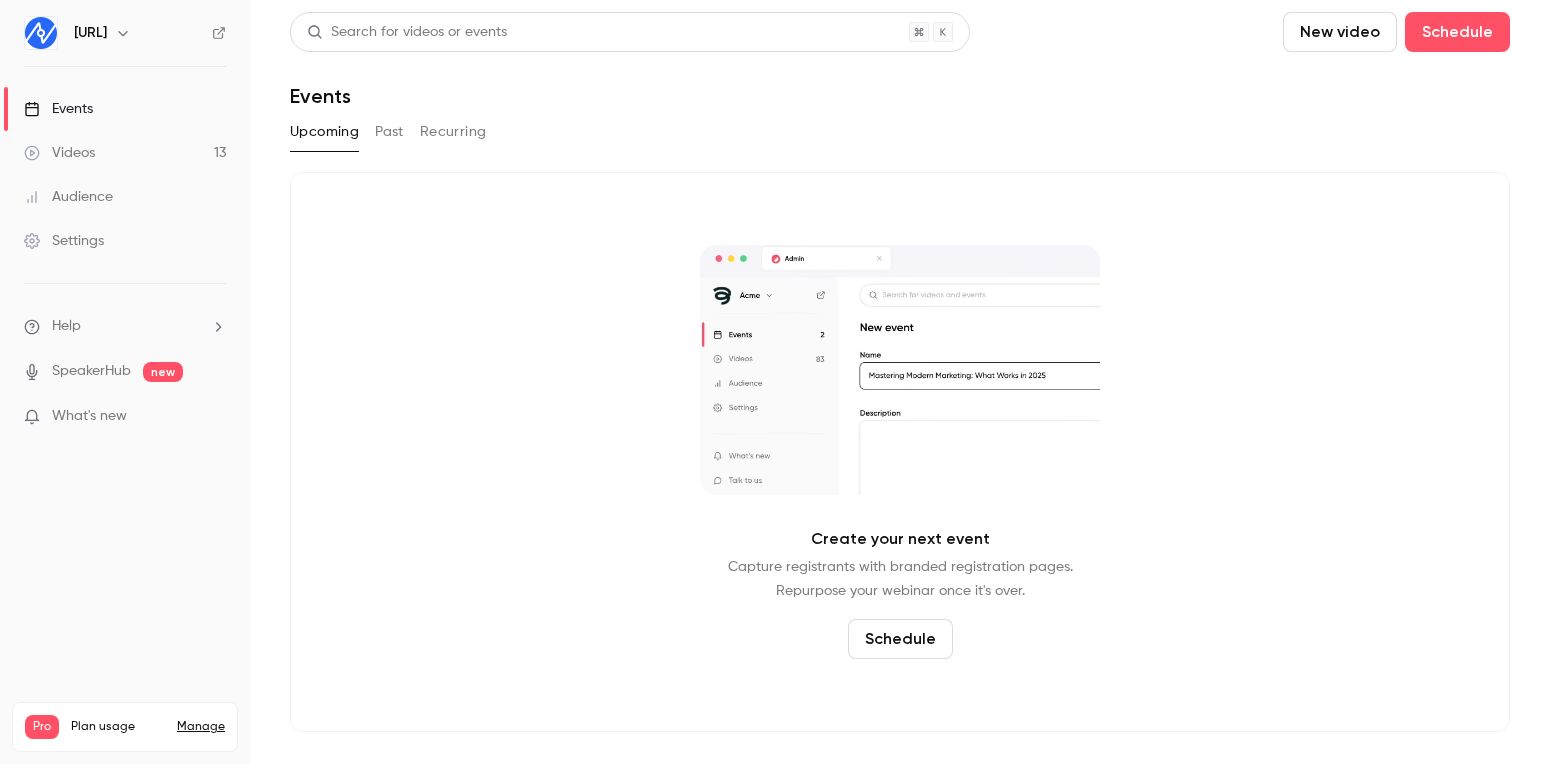 click on "Past" at bounding box center (389, 132) 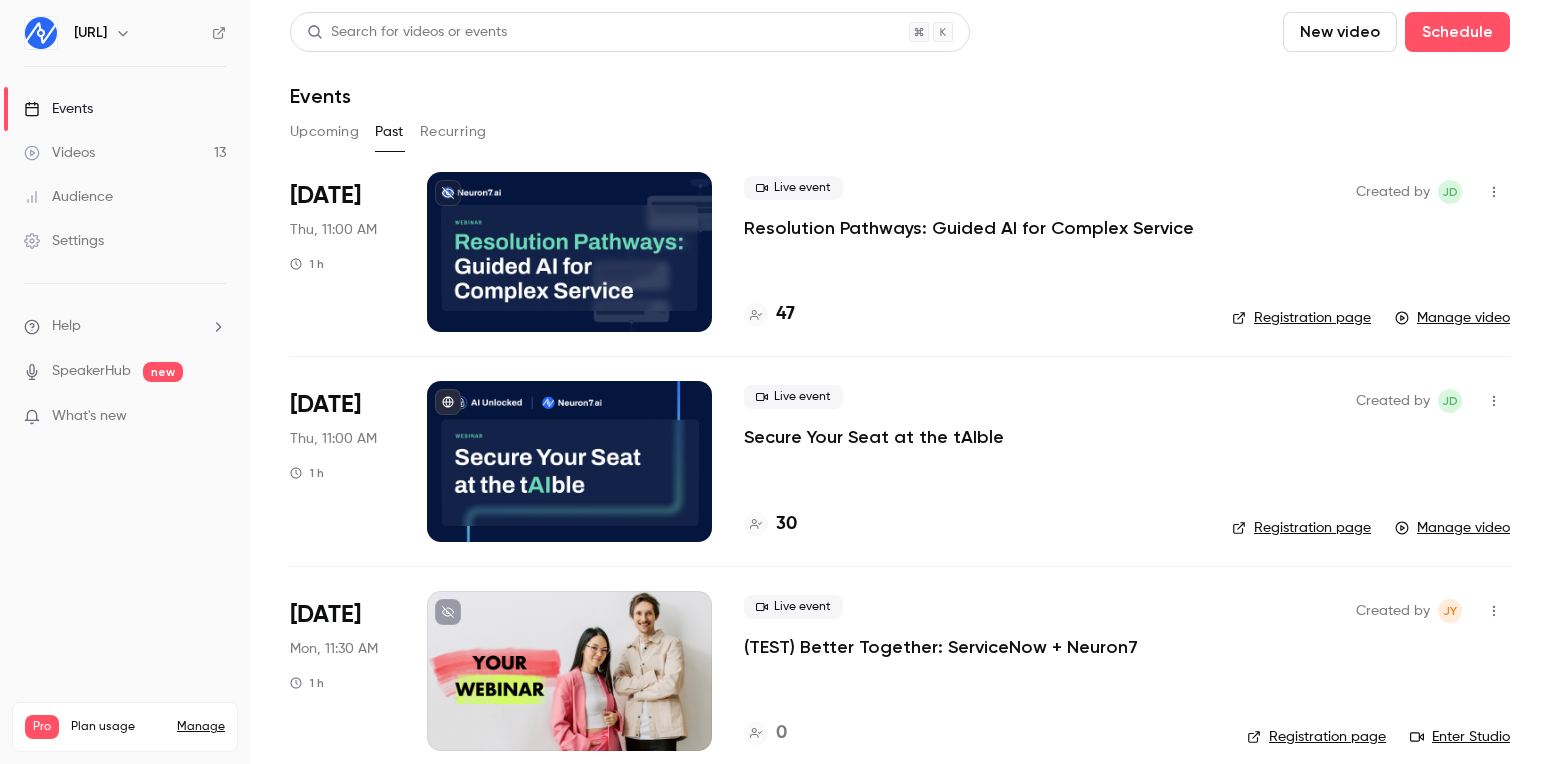 click at bounding box center (569, 461) 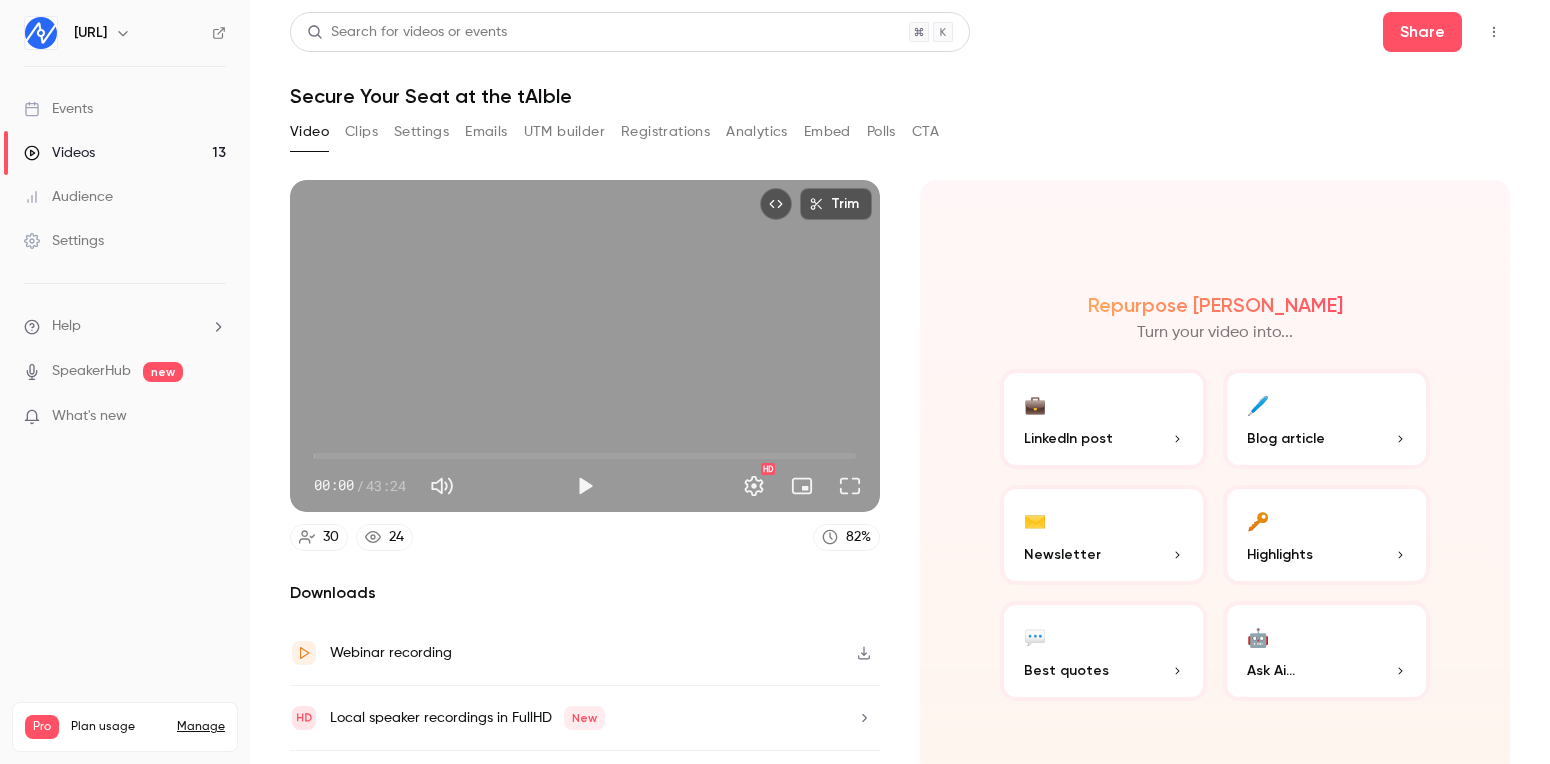 click on "Trim 00:00 00:00 / 43:24 HD 30 24 82 % Downloads Webinar recording Local speaker recordings in FullHD New Chat messages Repurpose Ai Turn your video into... 💼 LinkedIn post 🖊️ Blog article ✉️ Newsletter 🔑 Highlights 💬 Best quotes 🤖 Ask Ai..." at bounding box center [900, 447] 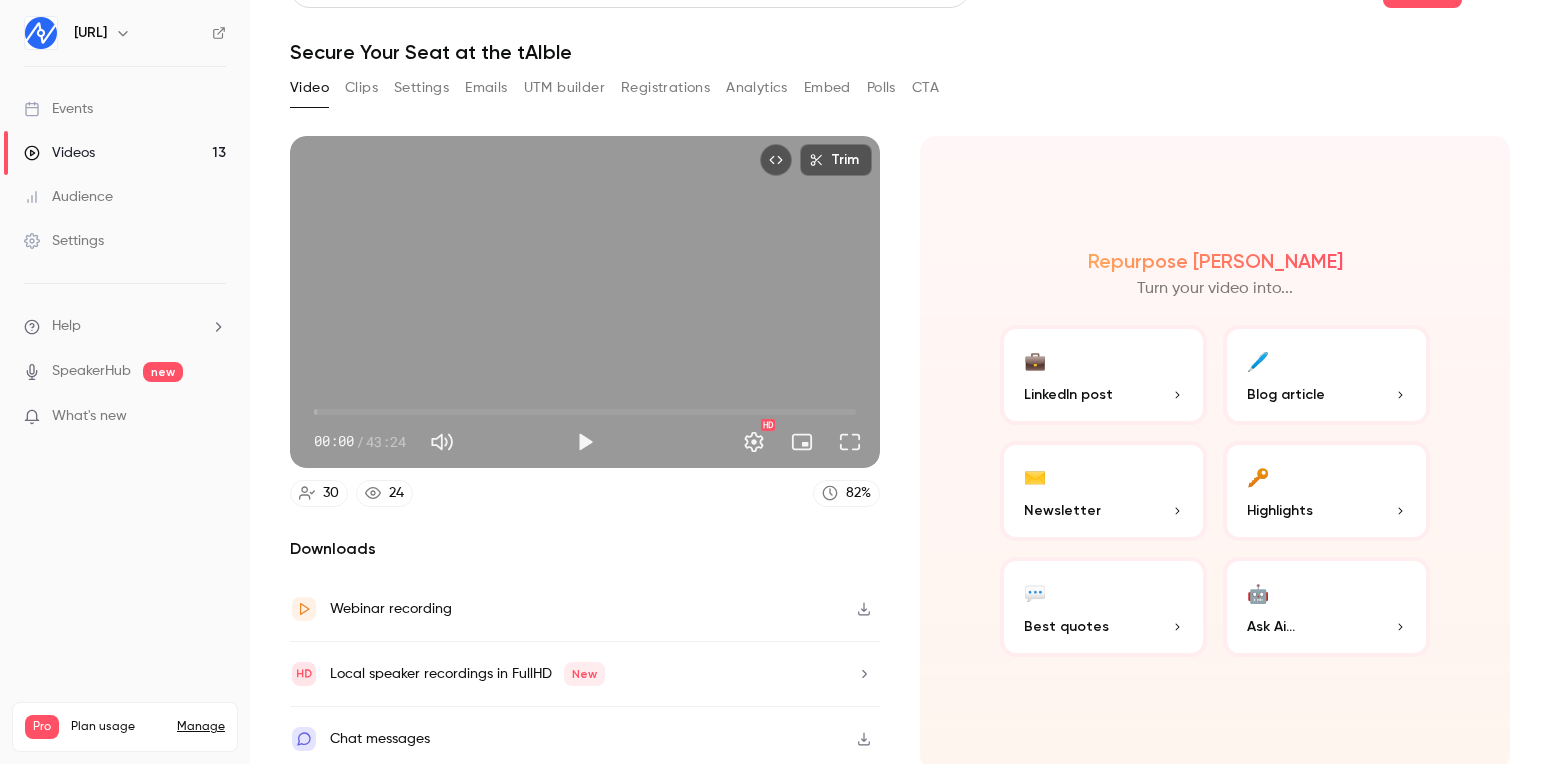 scroll, scrollTop: 48, scrollLeft: 0, axis: vertical 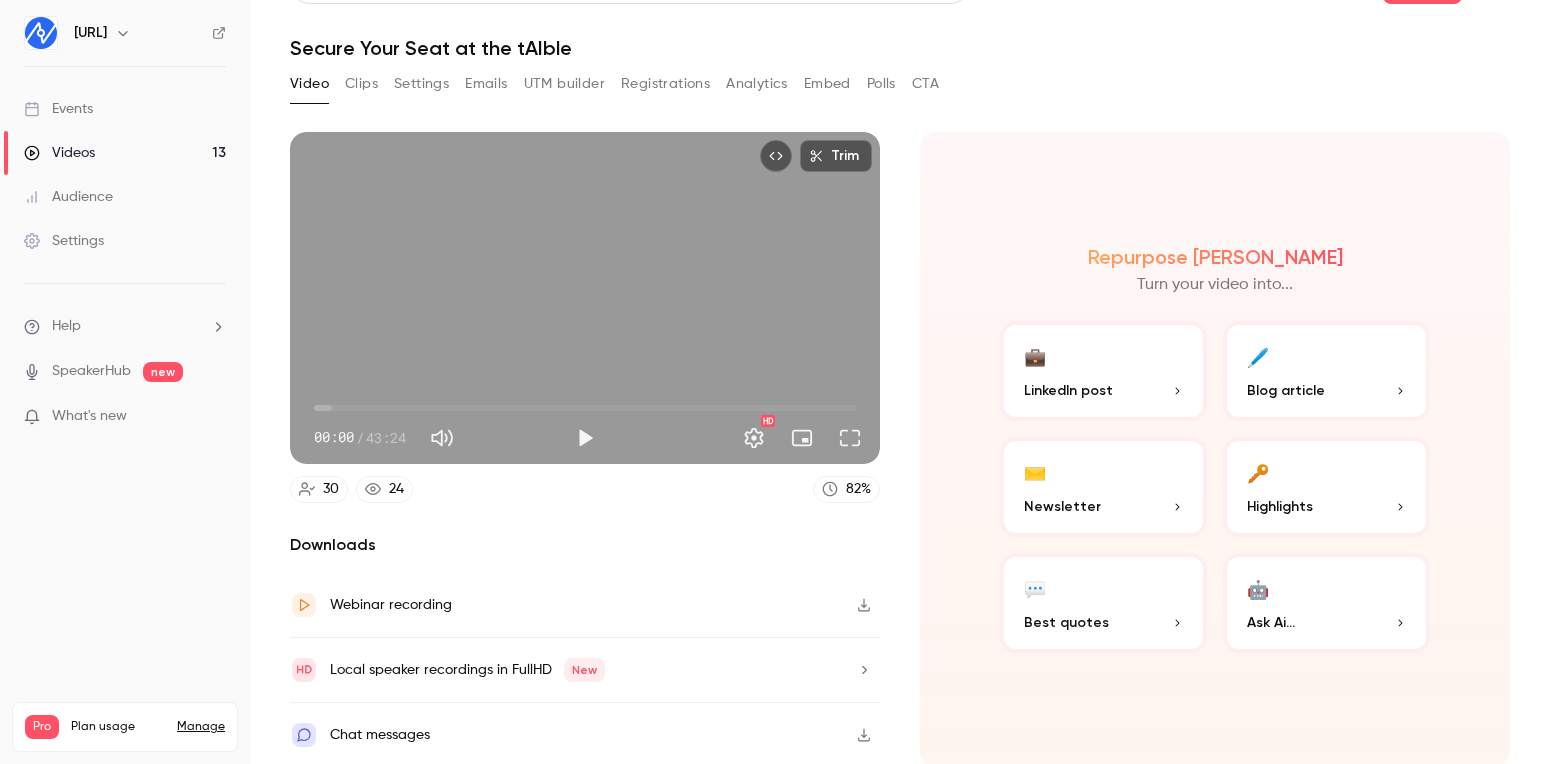 click on "Clips" at bounding box center [361, 84] 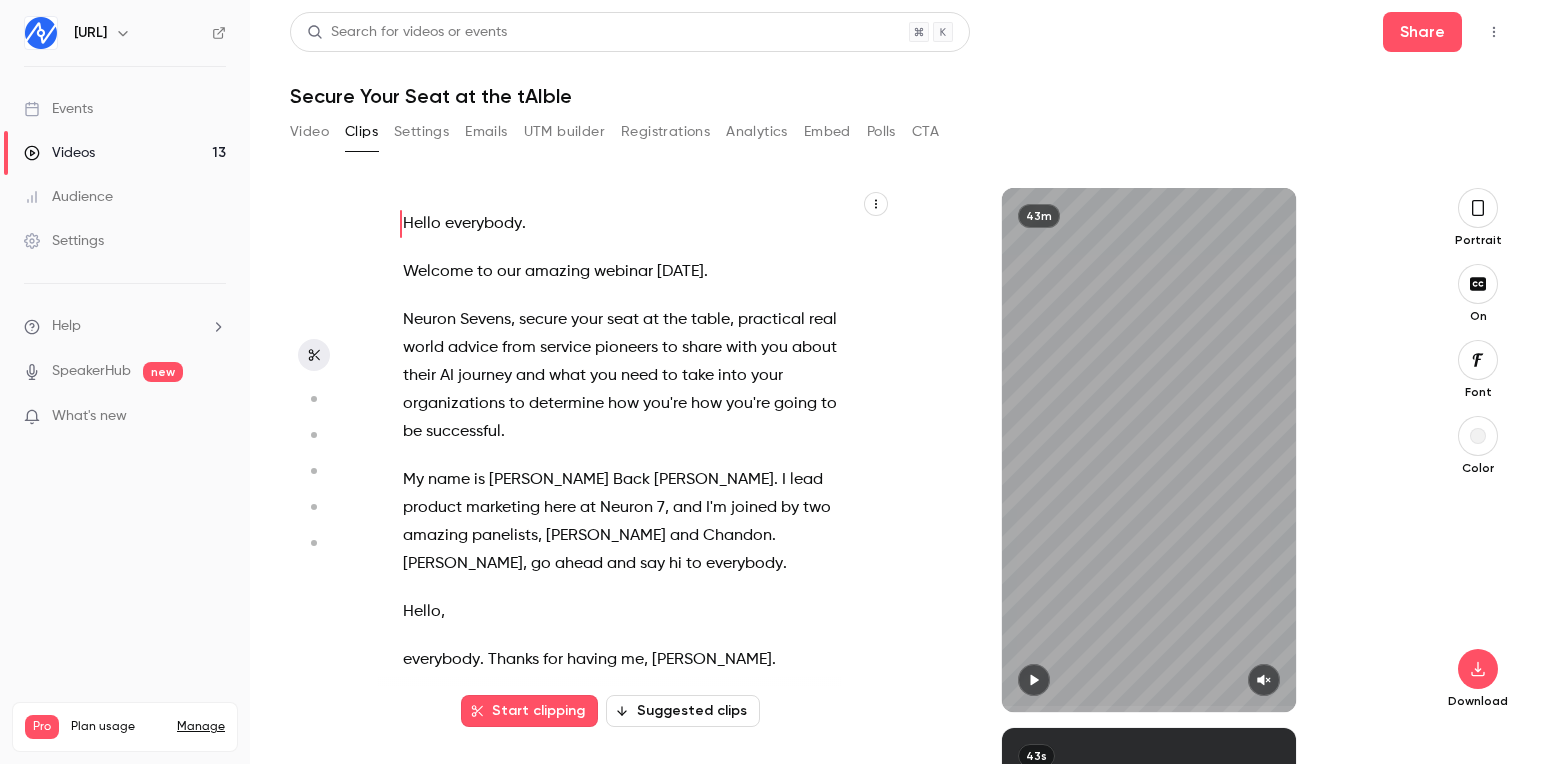 click on "43m" at bounding box center (1149, 450) 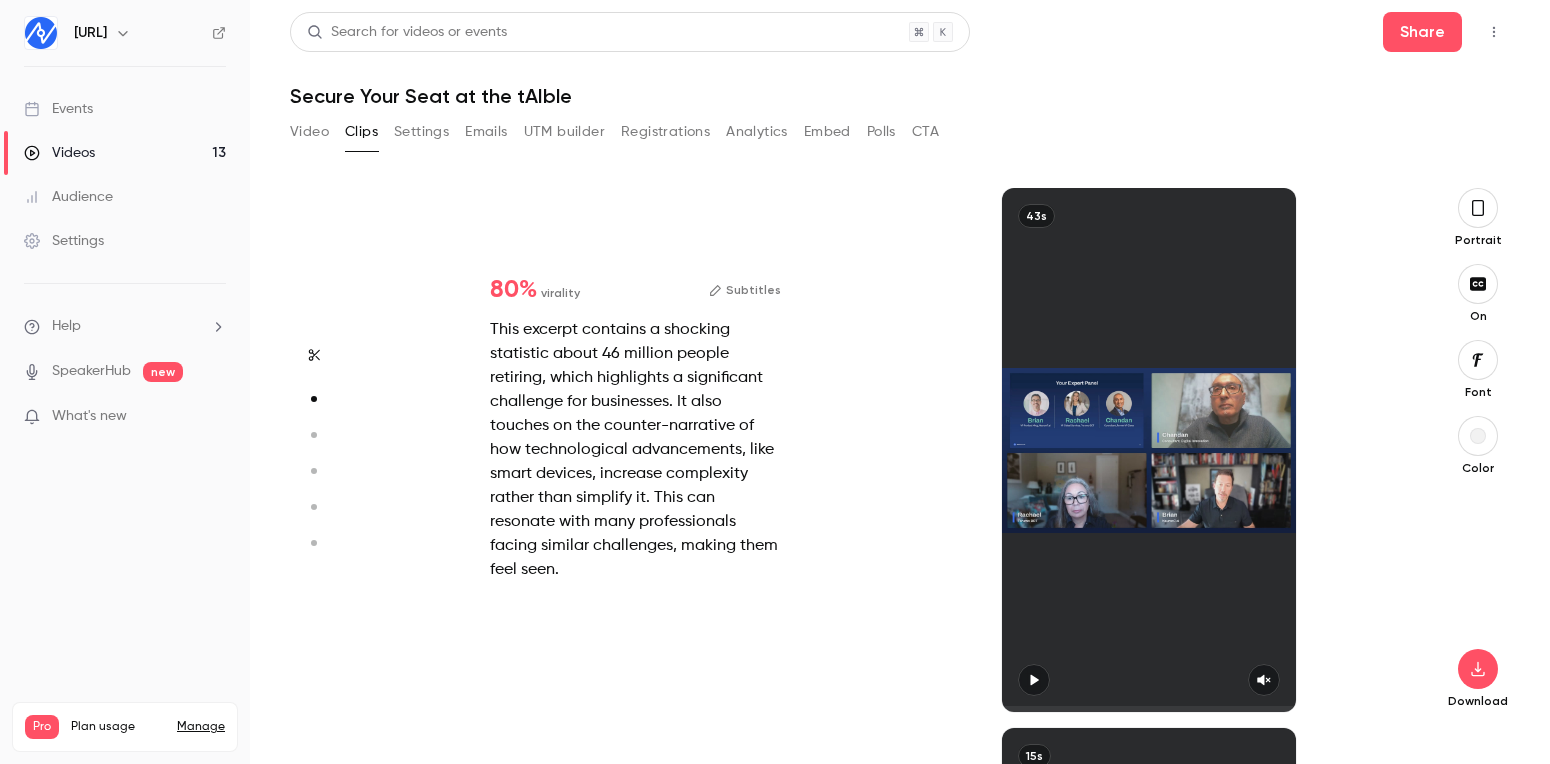 scroll, scrollTop: 540, scrollLeft: 0, axis: vertical 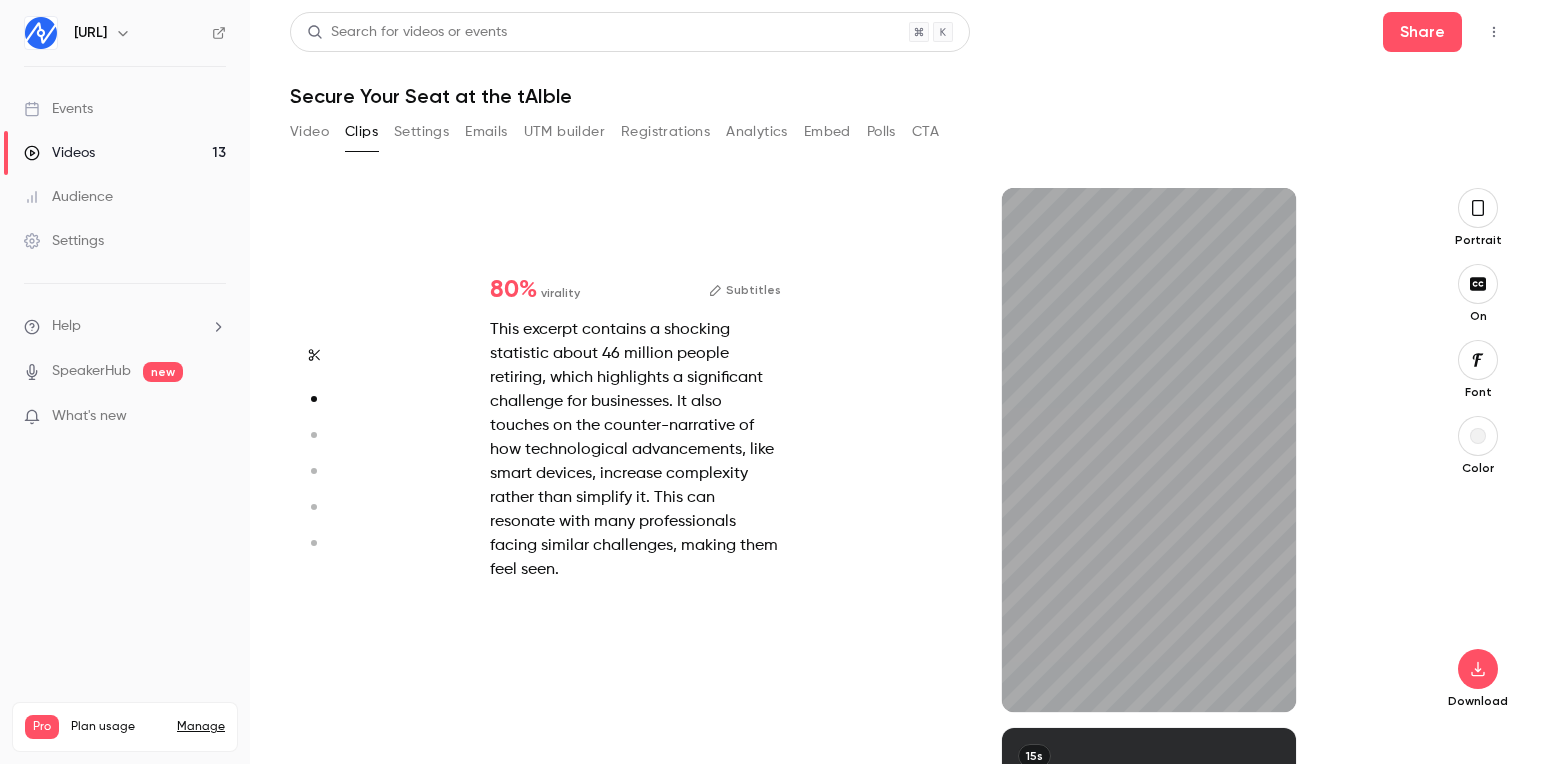 type on "*" 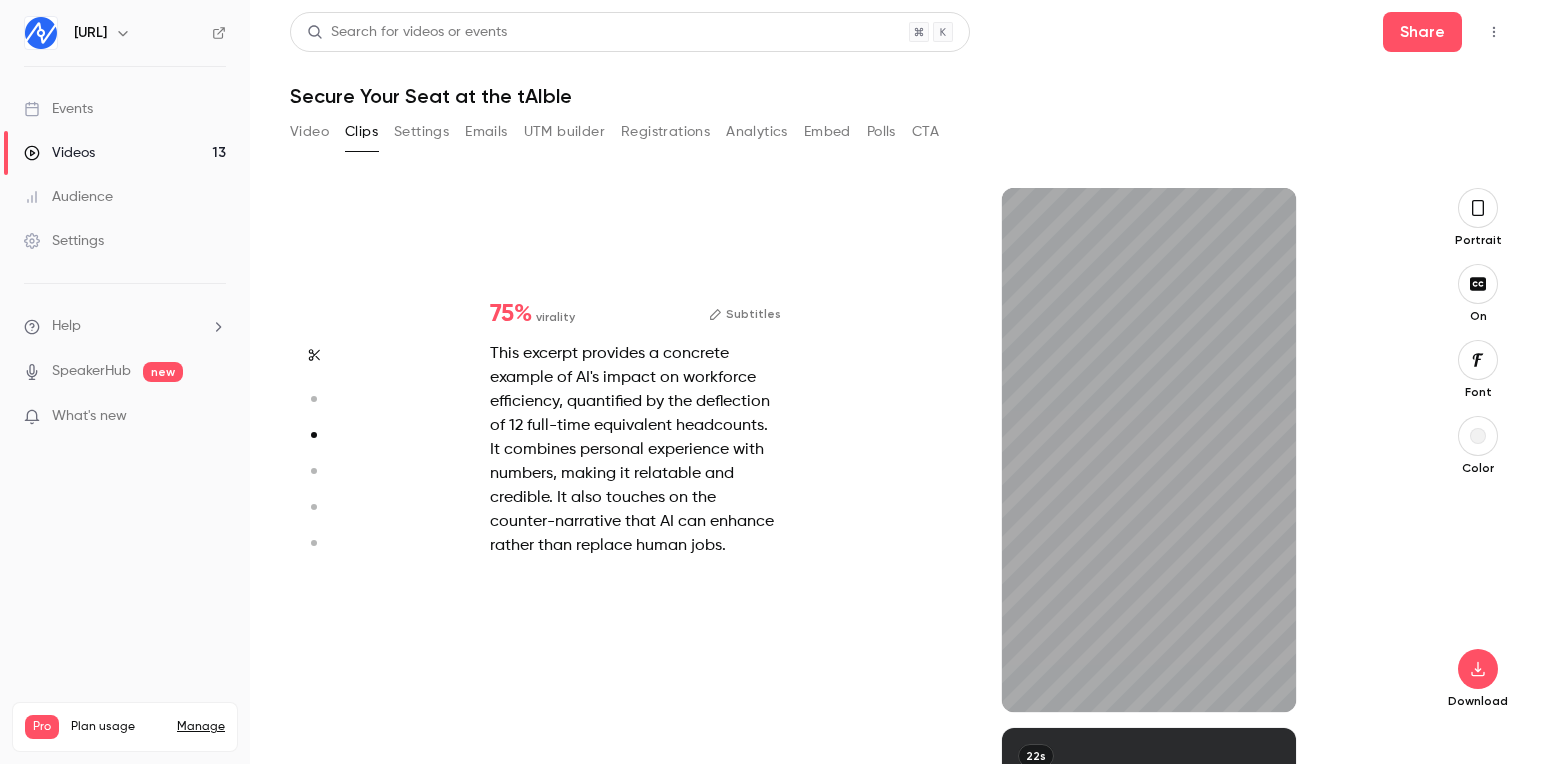 type on "*" 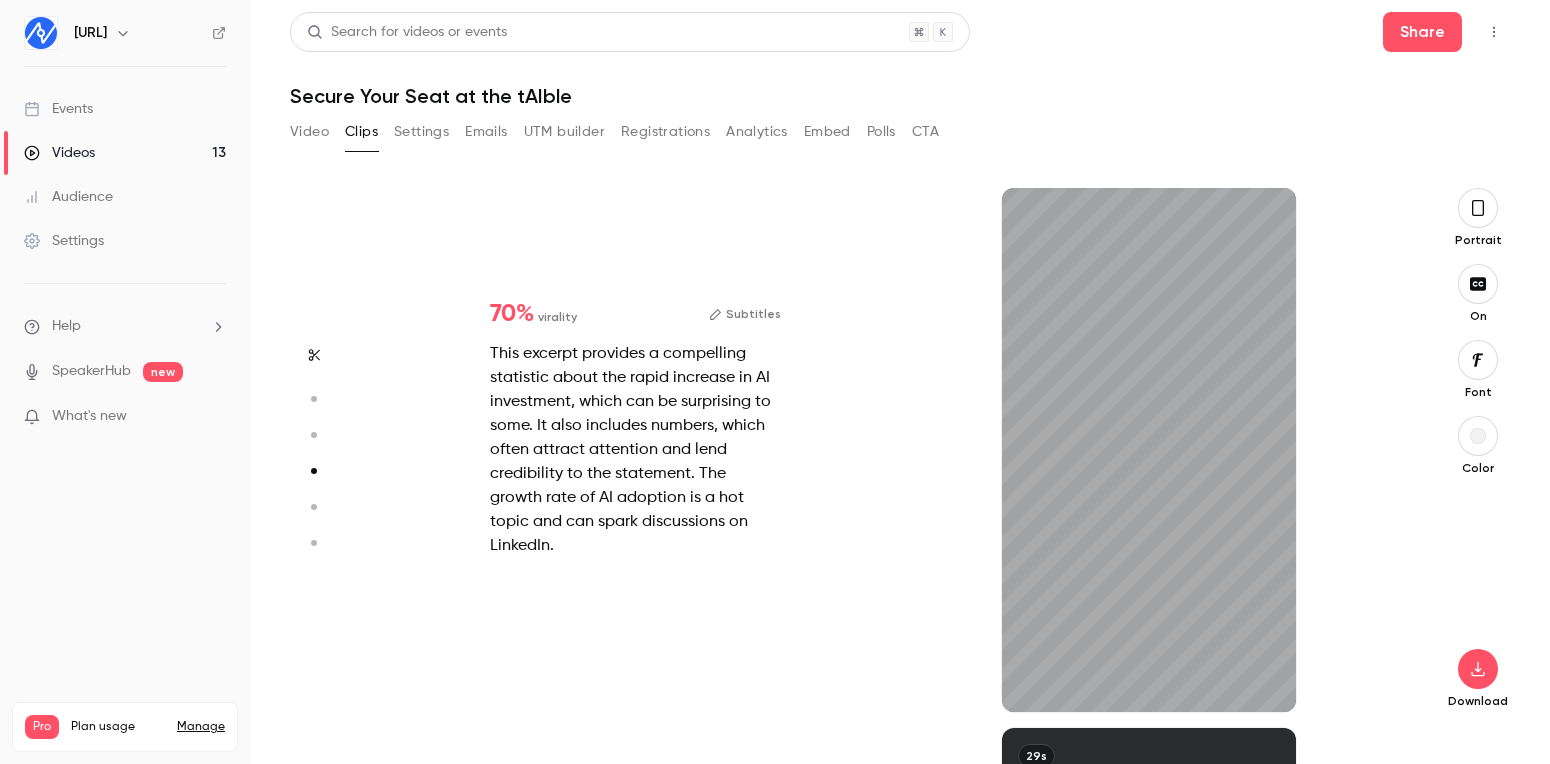 scroll, scrollTop: 1621, scrollLeft: 0, axis: vertical 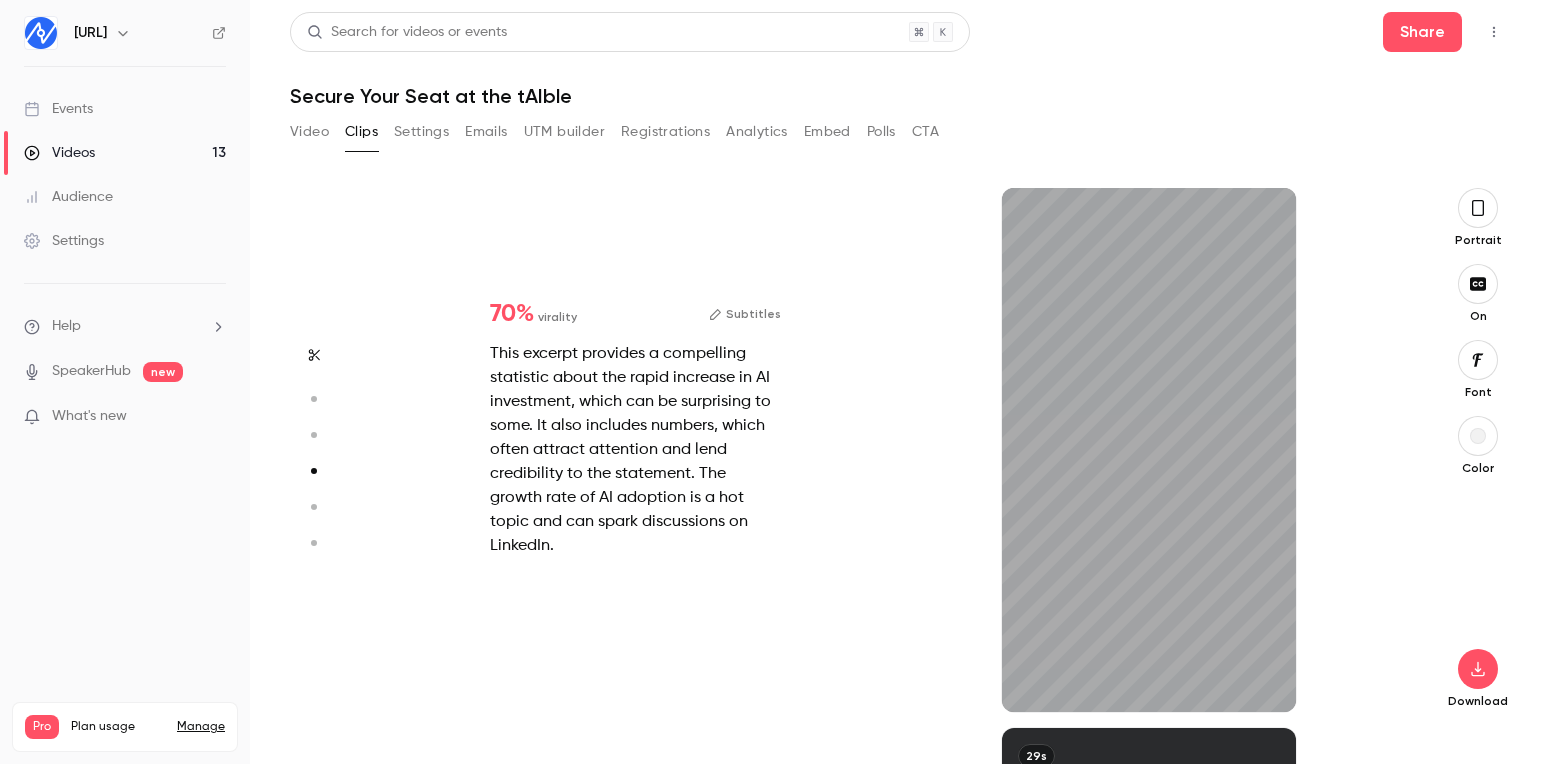type on "*" 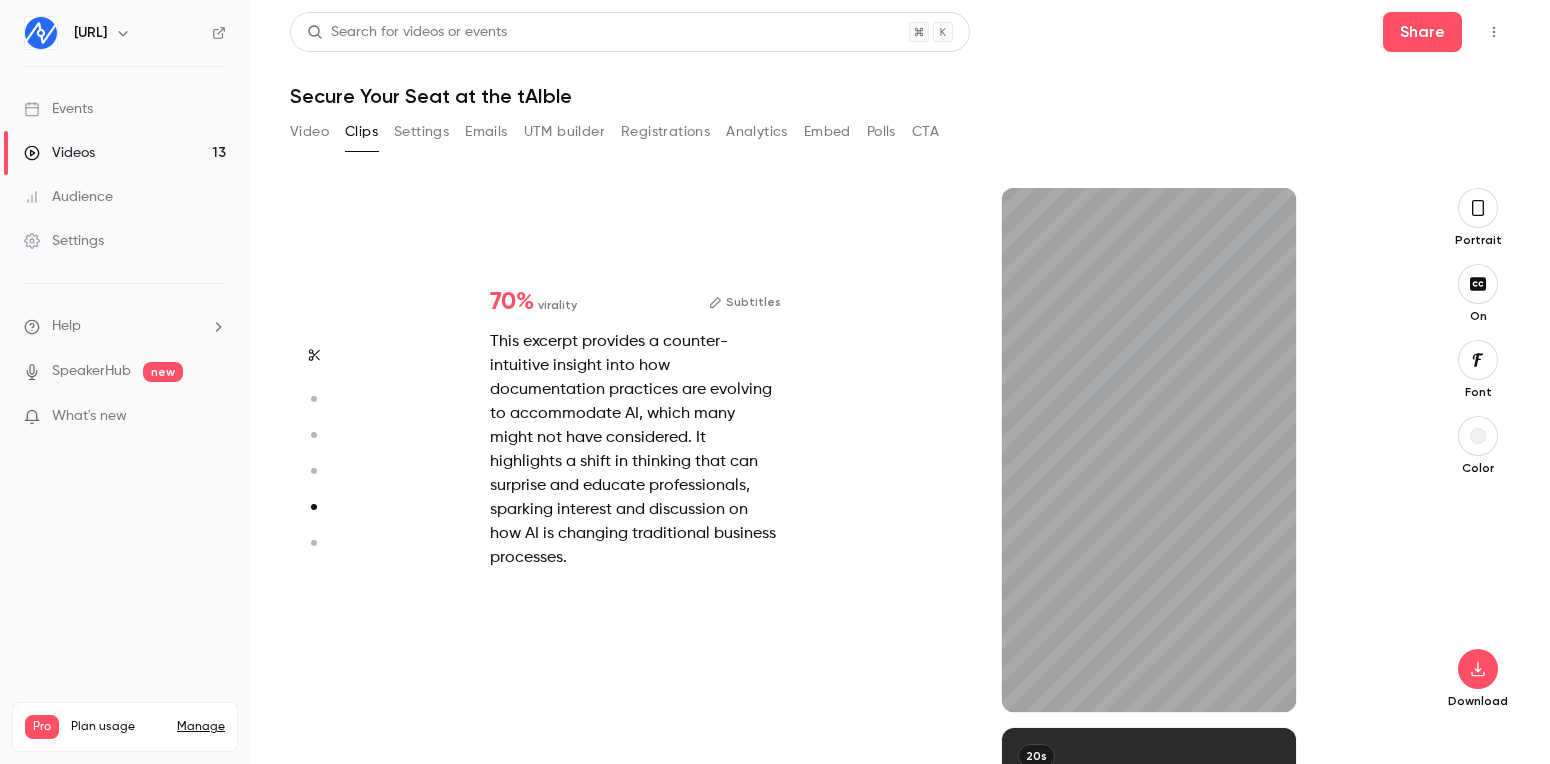 scroll, scrollTop: 2161, scrollLeft: 0, axis: vertical 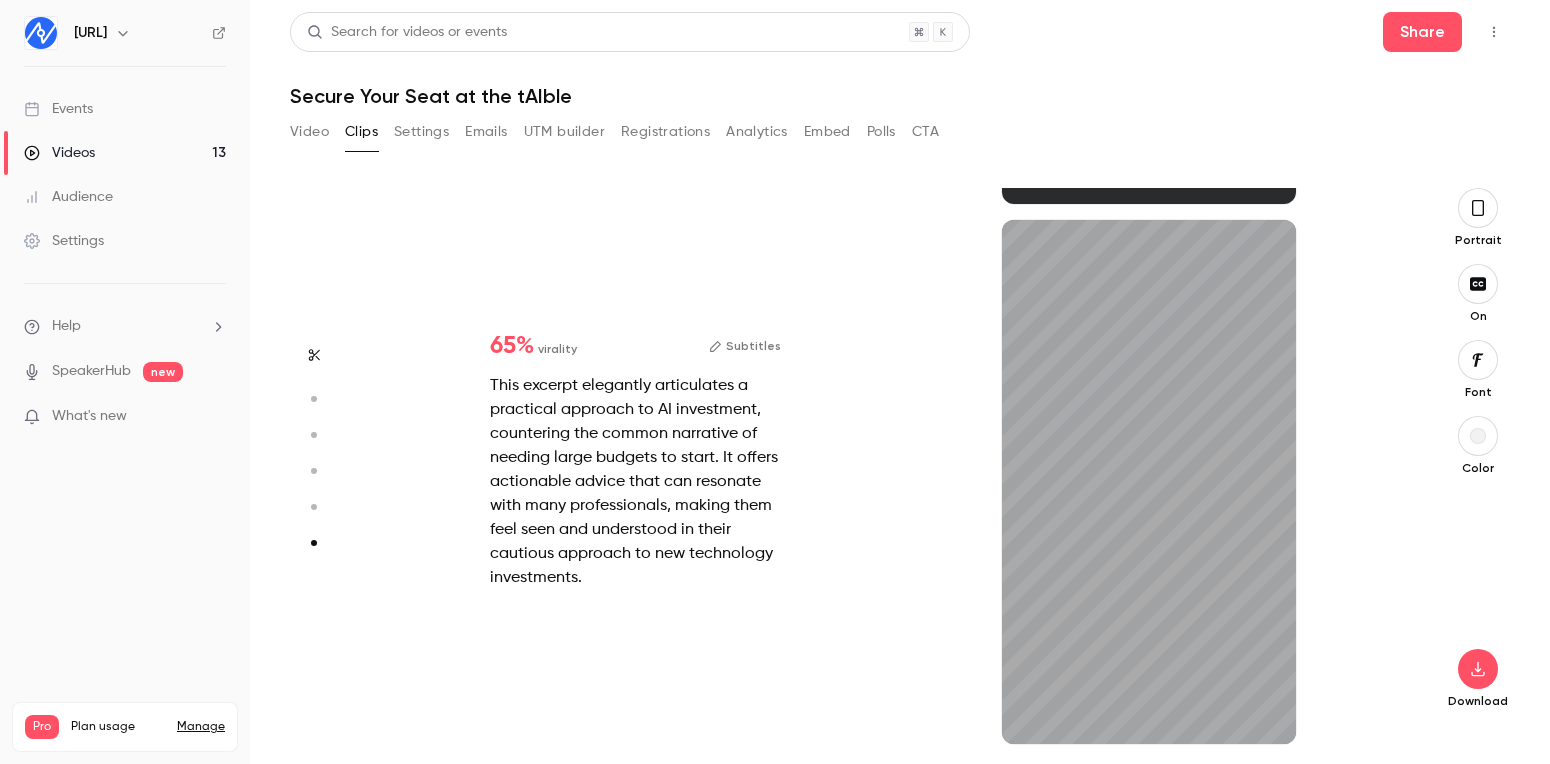 type on "***" 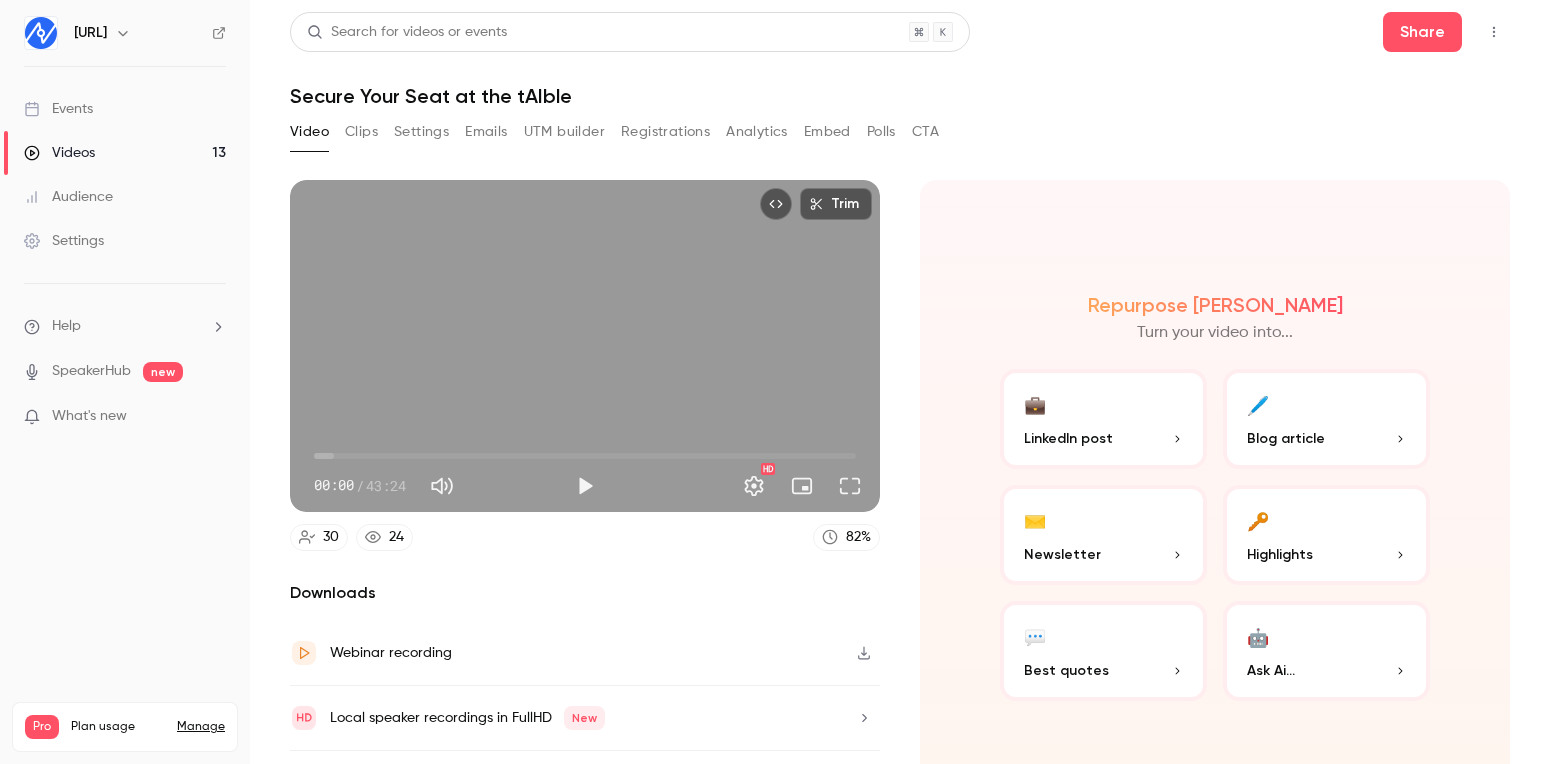 click on "Trim 00:00 00:00 / 43:24 HD 30 24 82 % Downloads Webinar recording Local speaker recordings in FullHD New Chat messages Repurpose Ai Turn your video into... 💼 LinkedIn post 🖊️ Blog article ✉️ Newsletter 🔑 Highlights 💬 Best quotes 🤖 Ask Ai..." at bounding box center [900, 447] 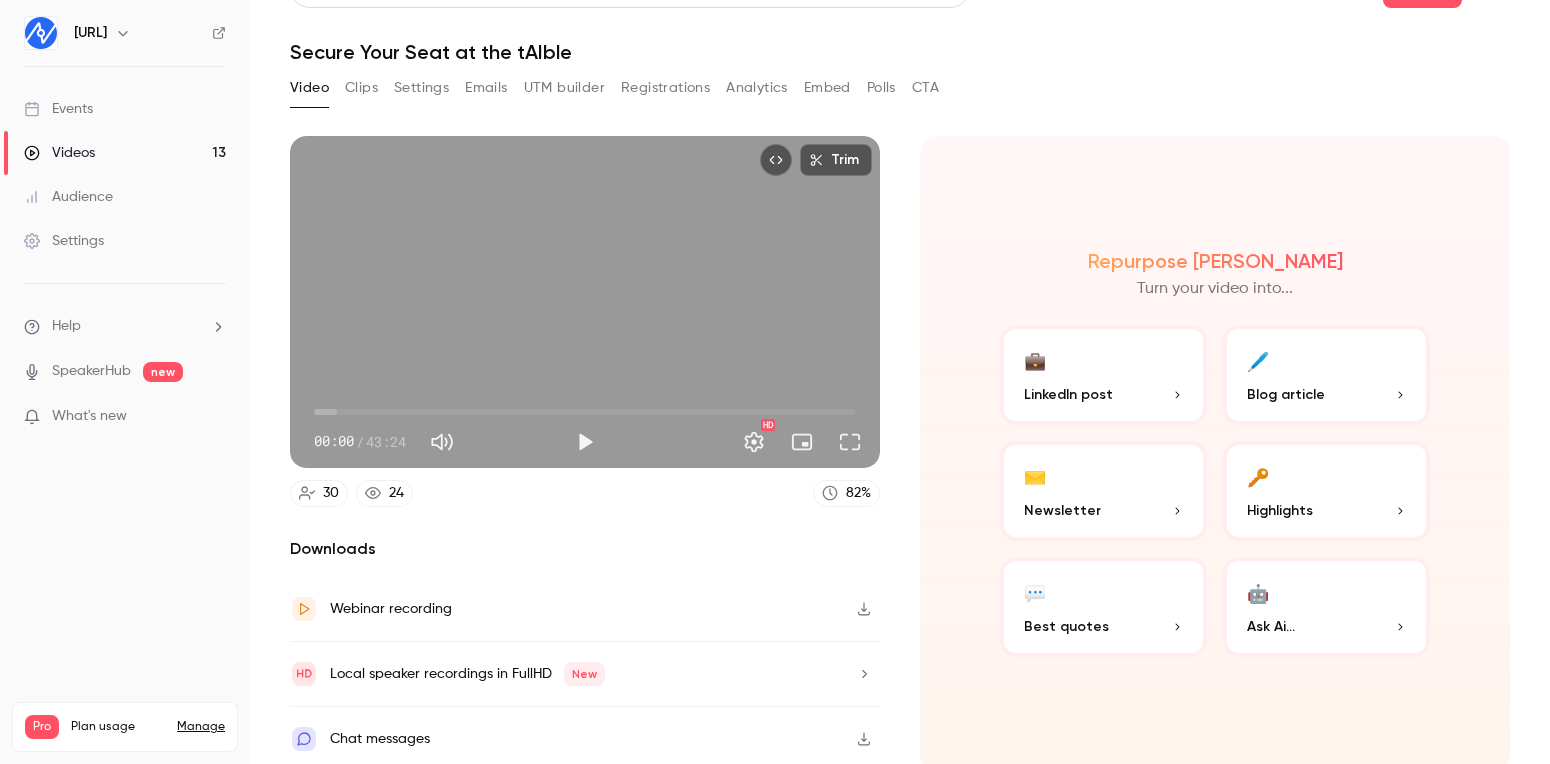 scroll, scrollTop: 48, scrollLeft: 0, axis: vertical 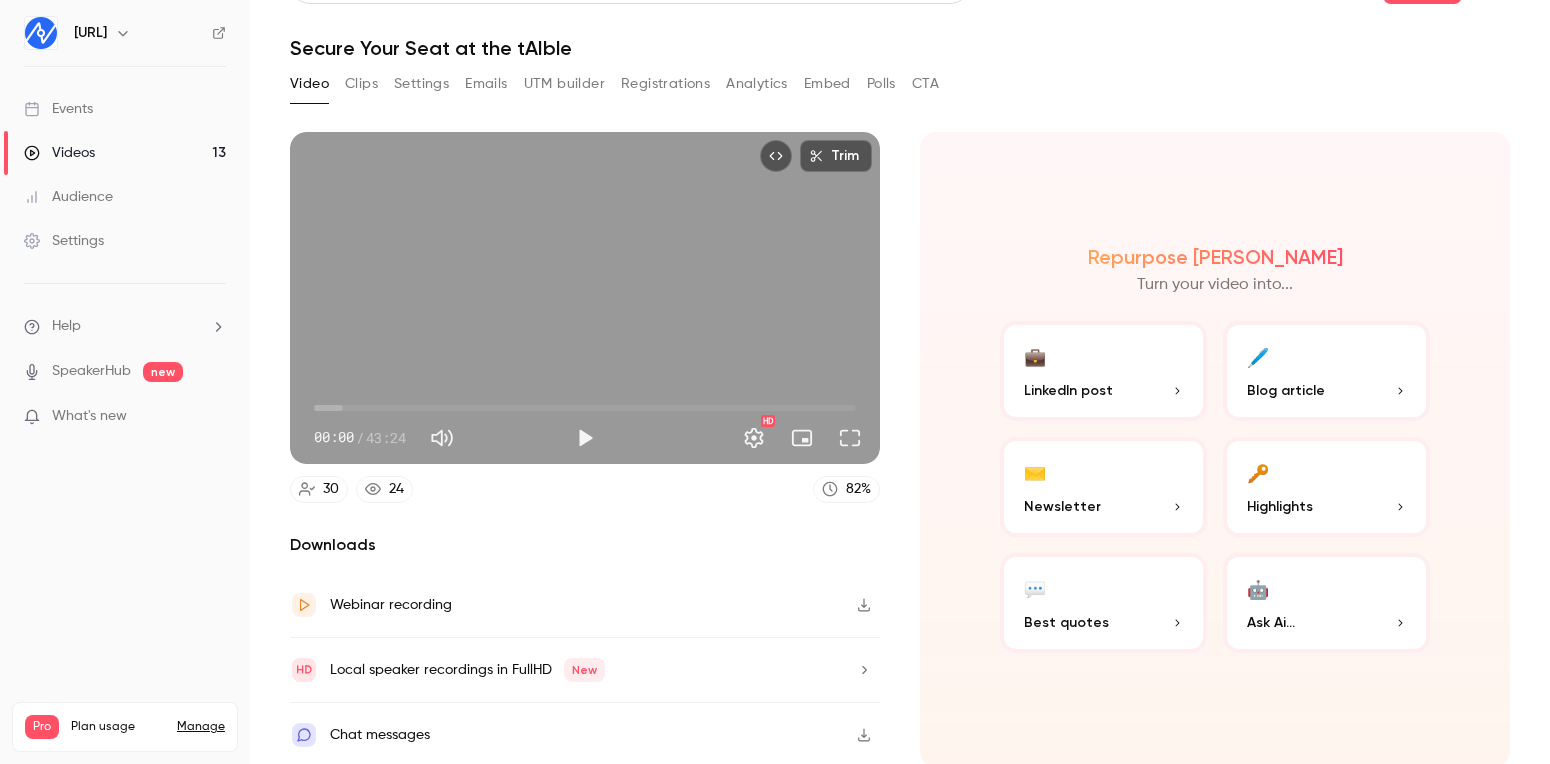 click on "💬 Best quotes" at bounding box center [1103, 603] 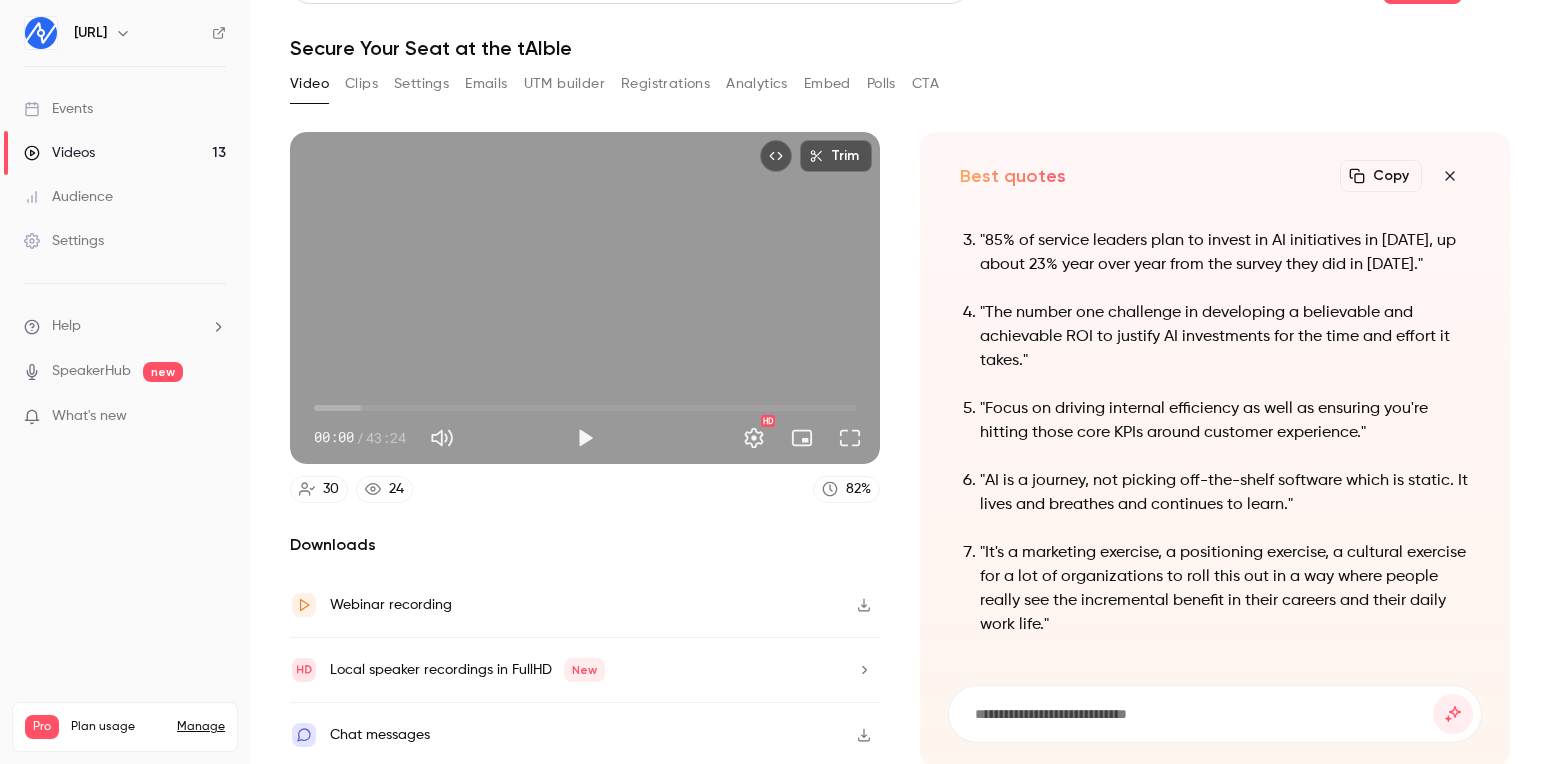 click on "Trim 00:00 00:00 / 43:24 HD 30 24 82 % Downloads Webinar recording Local speaker recordings in FullHD New Chat messages Best quotes Copy Turn your video into... QUOTES
"With every release of a smart device, more service challenges for our leaders. Product complexity continues to grow."
"We continue to see high degrees of turnover with 46 million people retiring this year, a lot of enterprise knowledge walking out of our organizations."
"85% of service leaders plan to invest in AI initiatives in [DATE], up about 23% year over year from the survey they did in [DATE]."
"The number one challenge in developing a believable and achievable ROI to justify AI investments for the time and effort it takes."
"Focus on driving internal efficiency as well as ensuring you're hitting those core KPIs around customer experience."
"AI is a journey, not picking off-the-shelf software which is static. It lives and breathes and continues to learn."" at bounding box center [900, 399] 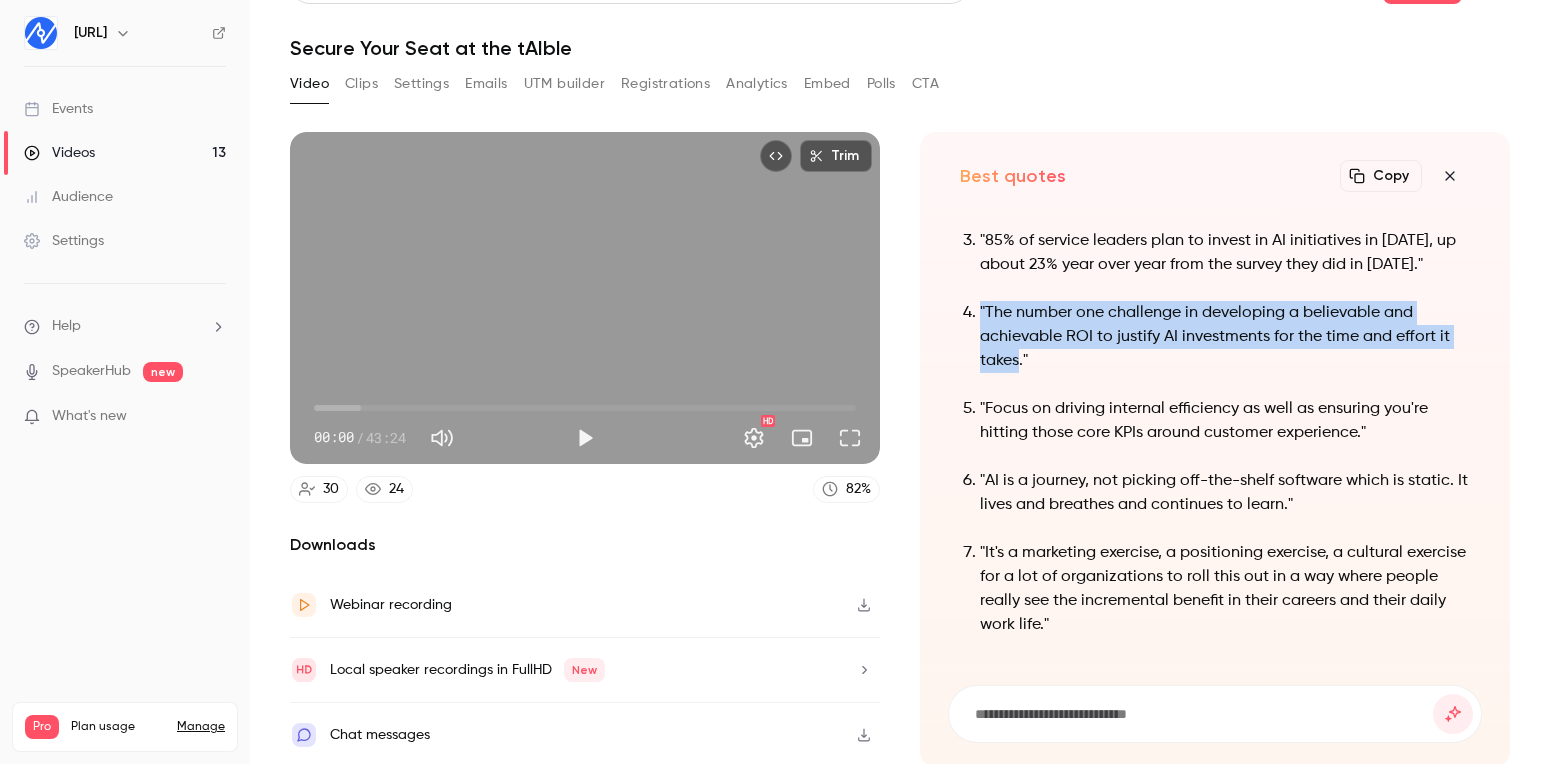 drag, startPoint x: 1020, startPoint y: 358, endPoint x: 977, endPoint y: 306, distance: 67.47592 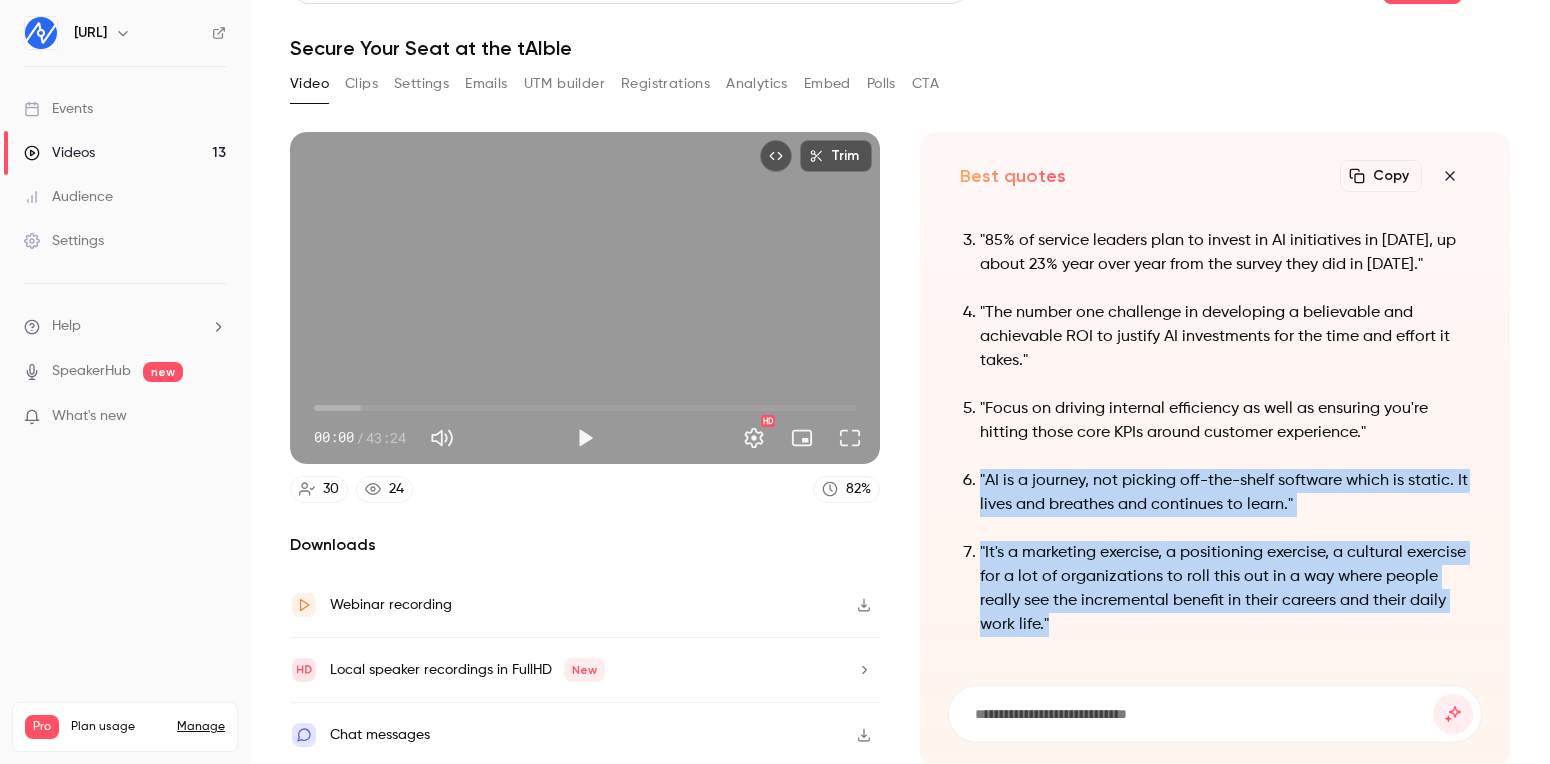 drag, startPoint x: 936, startPoint y: 464, endPoint x: 930, endPoint y: 705, distance: 241.07468 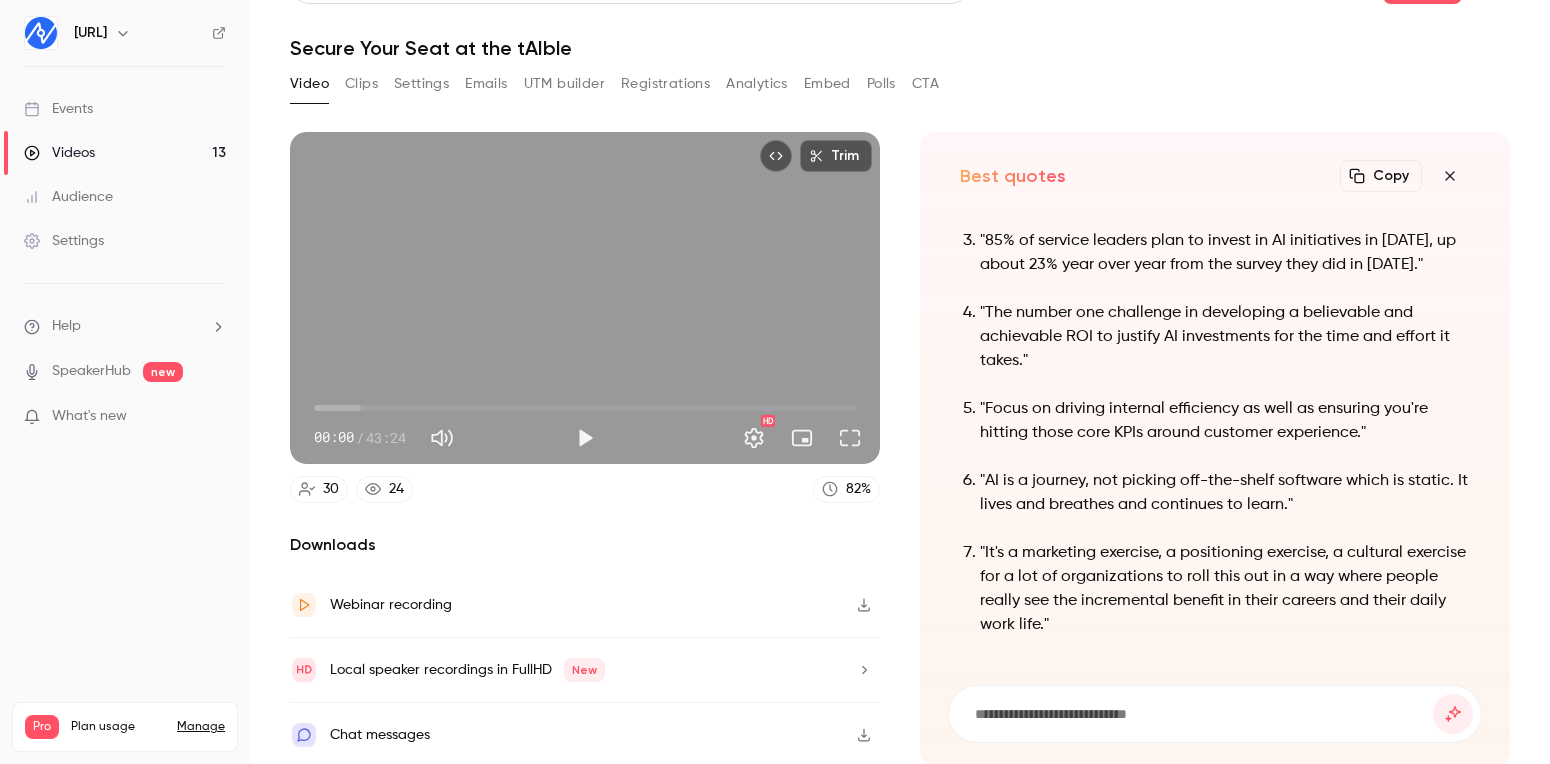 click on "Trim 00:00 00:00 / 43:24 HD 30 24 82 % Downloads Webinar recording Local speaker recordings in FullHD New Chat messages Best quotes Copy Turn your video into... QUOTES
"With every release of a smart device, more service challenges for our leaders. Product complexity continues to grow."
"We continue to see high degrees of turnover with 46 million people retiring this year, a lot of enterprise knowledge walking out of our organizations."
"85% of service leaders plan to invest in AI initiatives in [DATE], up about 23% year over year from the survey they did in [DATE]."
"The number one challenge in developing a believable and achievable ROI to justify AI investments for the time and effort it takes."
"Focus on driving internal efficiency as well as ensuring you're hitting those core KPIs around customer experience."
"AI is a journey, not picking off-the-shelf software which is static. It lives and breathes and continues to learn."" at bounding box center [900, 399] 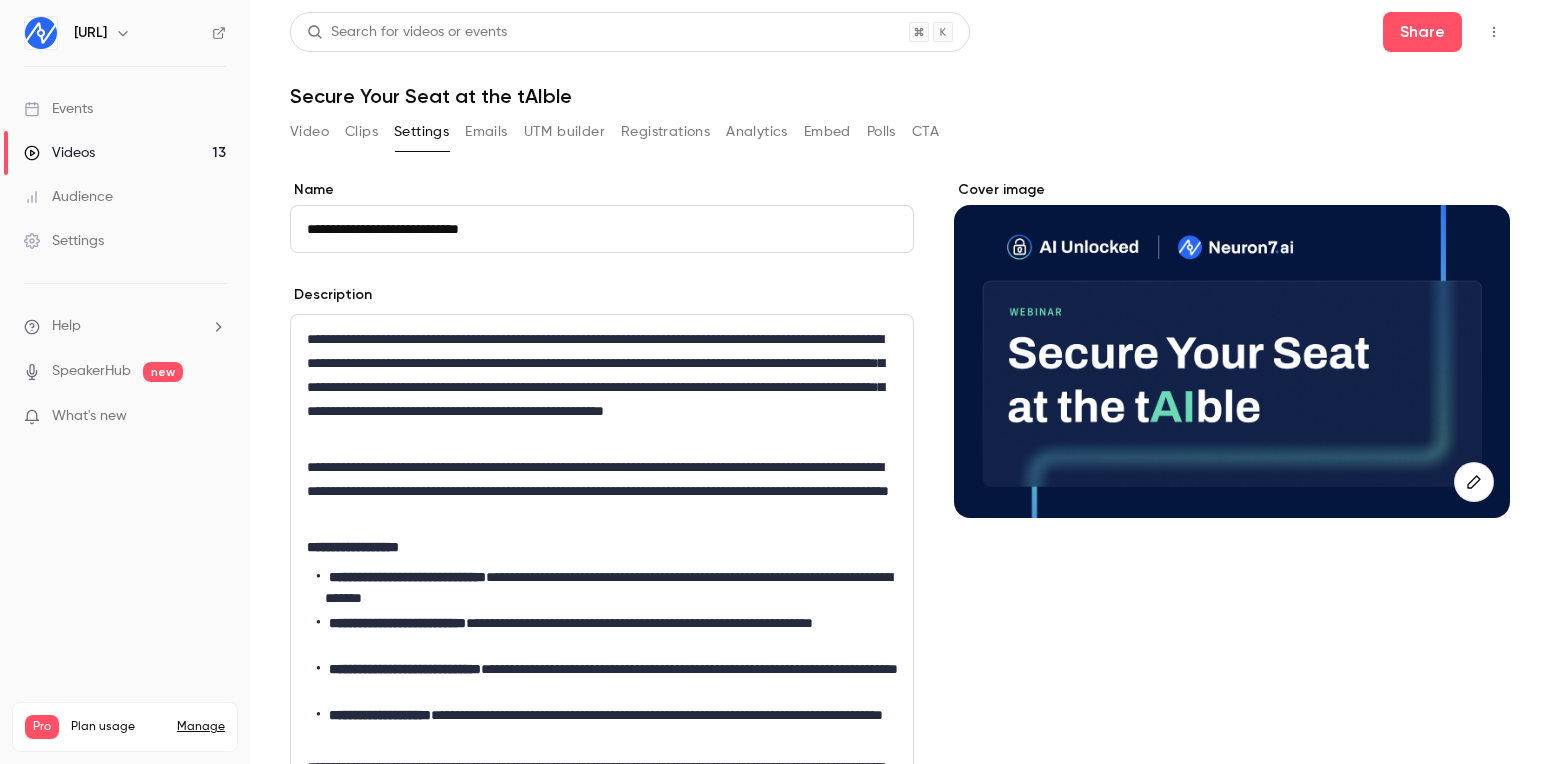 click on "Video" at bounding box center (309, 132) 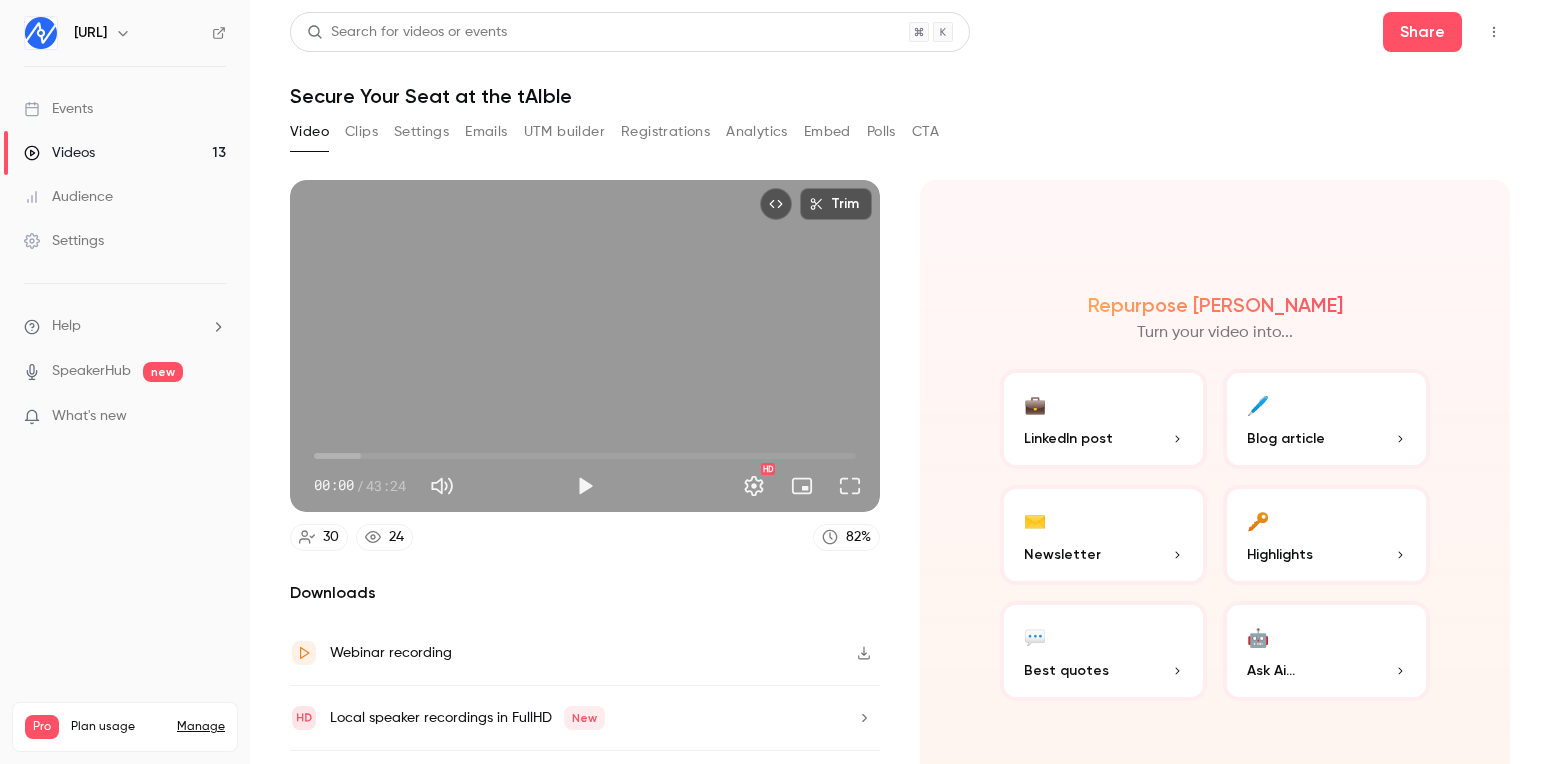 scroll, scrollTop: 48, scrollLeft: 0, axis: vertical 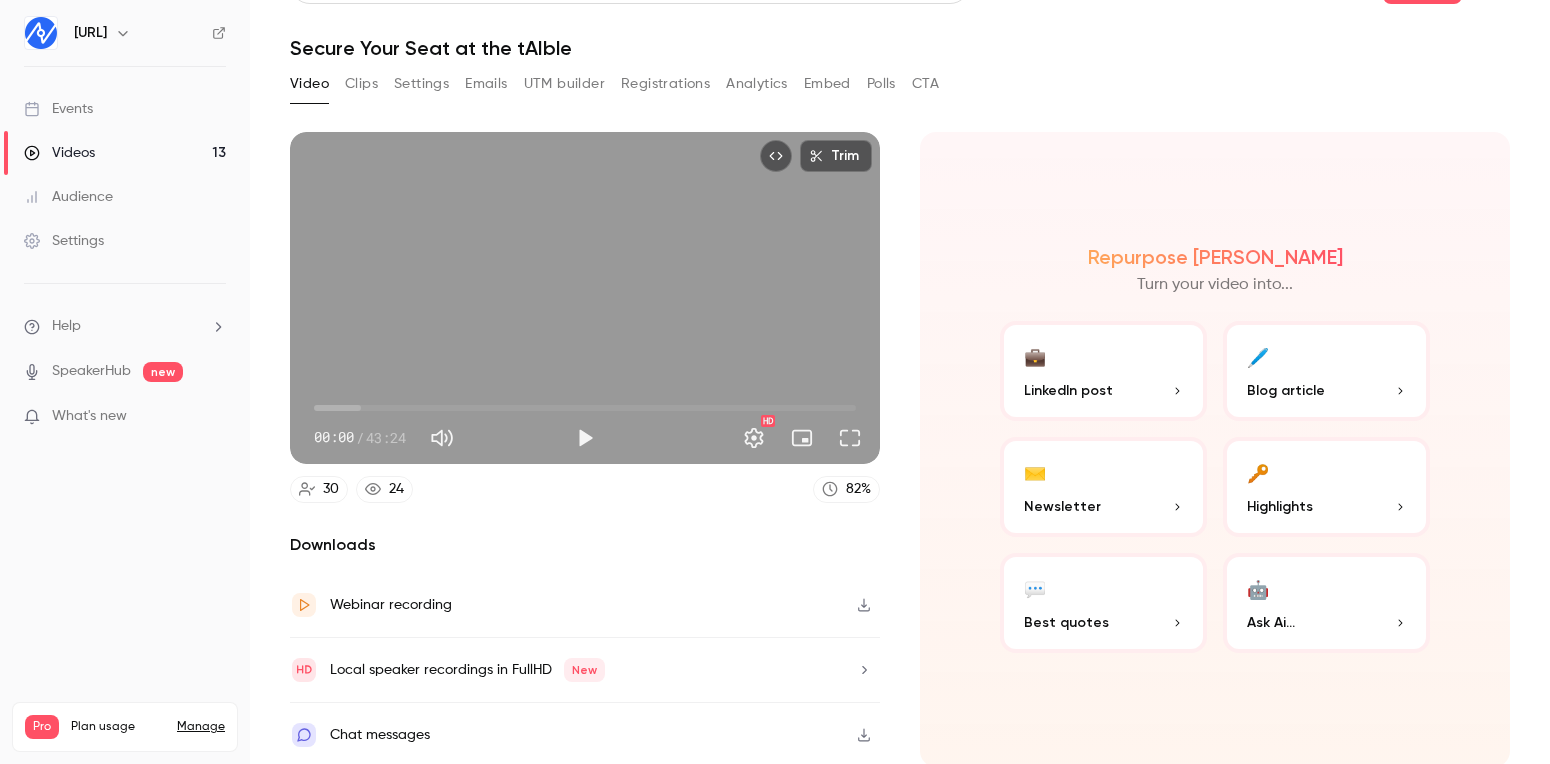 drag, startPoint x: 259, startPoint y: 240, endPoint x: 332, endPoint y: 793, distance: 557.7974 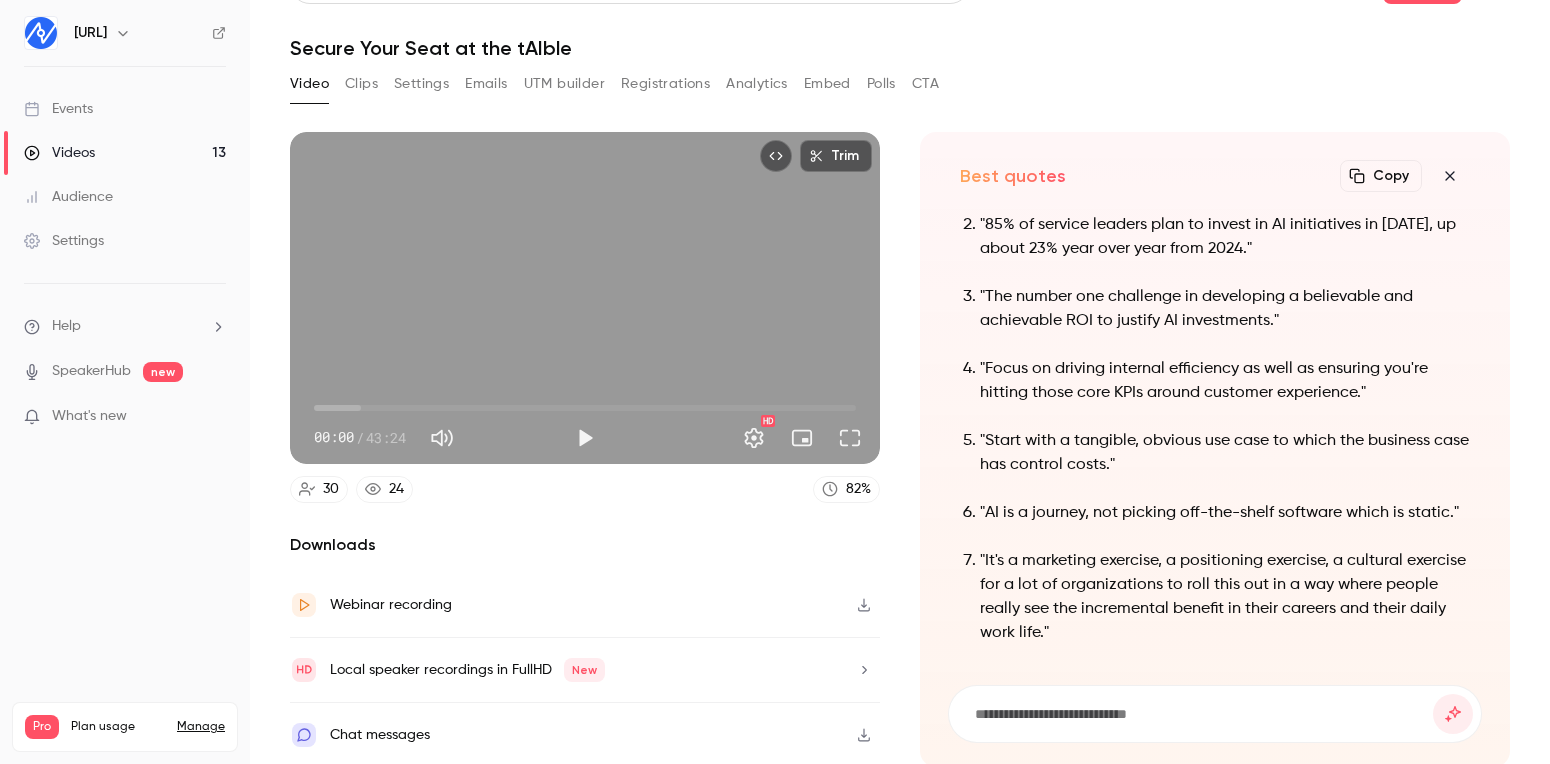 scroll, scrollTop: 0, scrollLeft: 0, axis: both 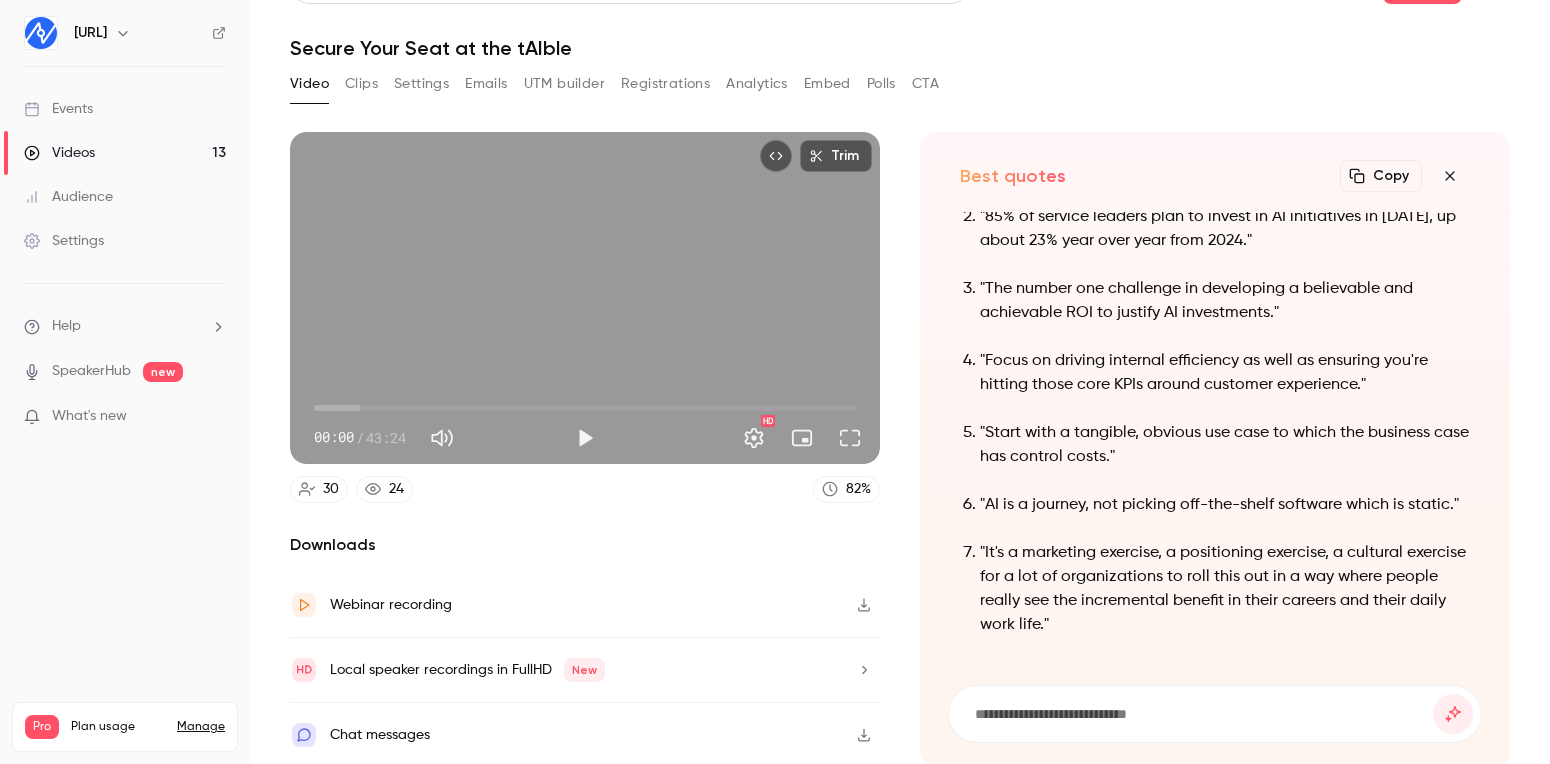 drag, startPoint x: 1077, startPoint y: 617, endPoint x: 924, endPoint y: 649, distance: 156.3106 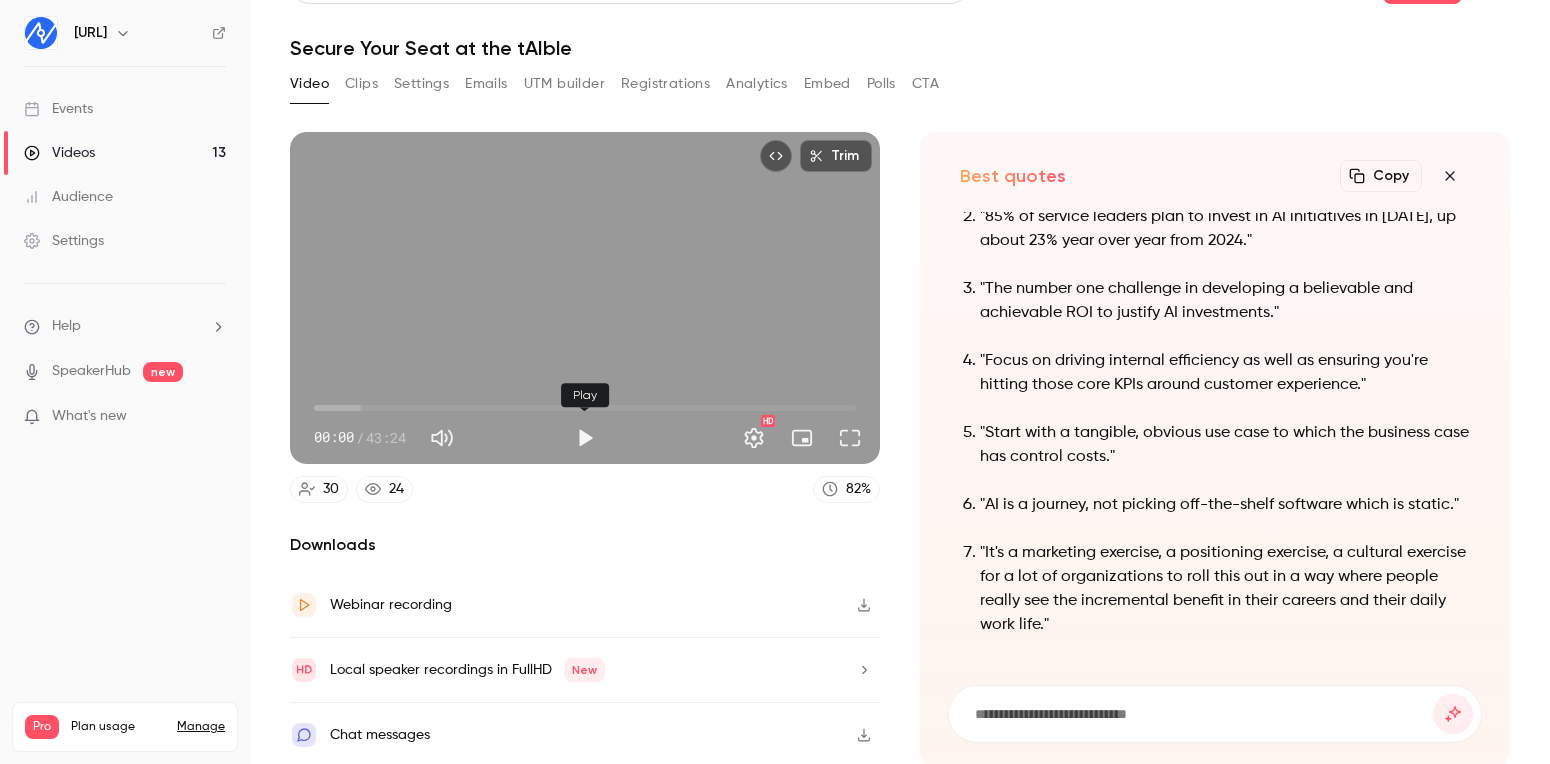 click at bounding box center [585, 438] 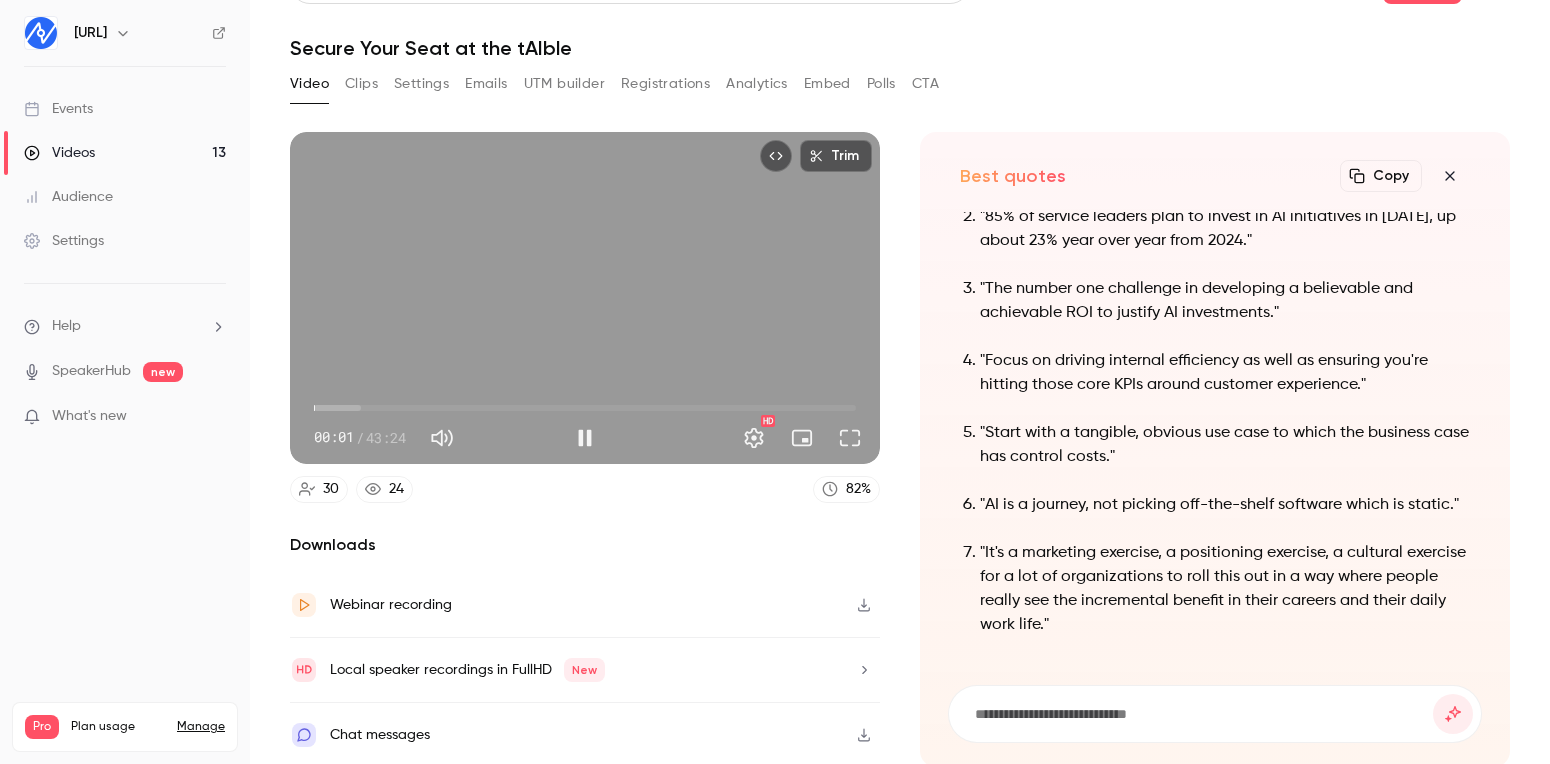 click on "00:01" at bounding box center [585, 408] 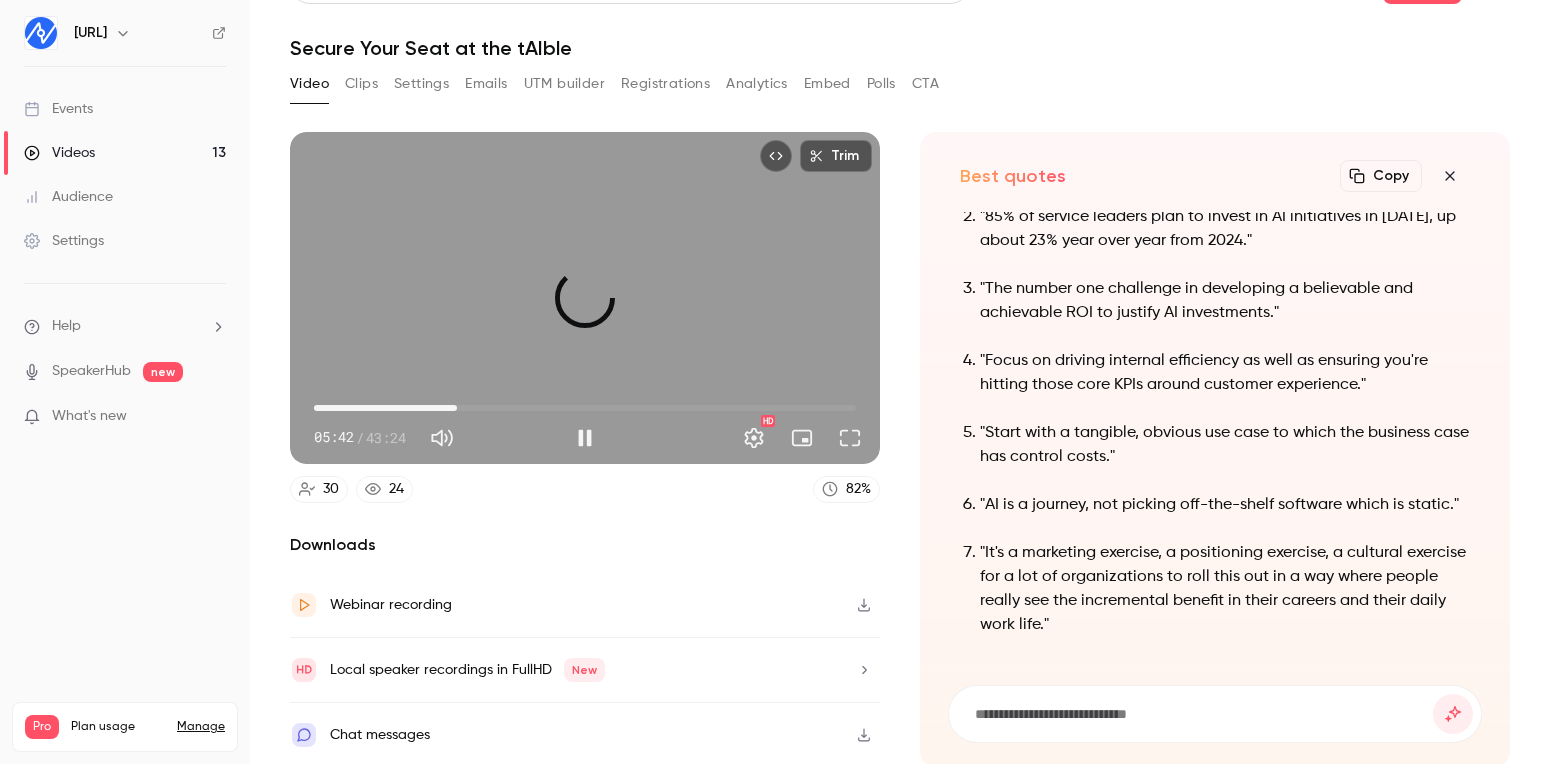 click on "11:27" at bounding box center [585, 408] 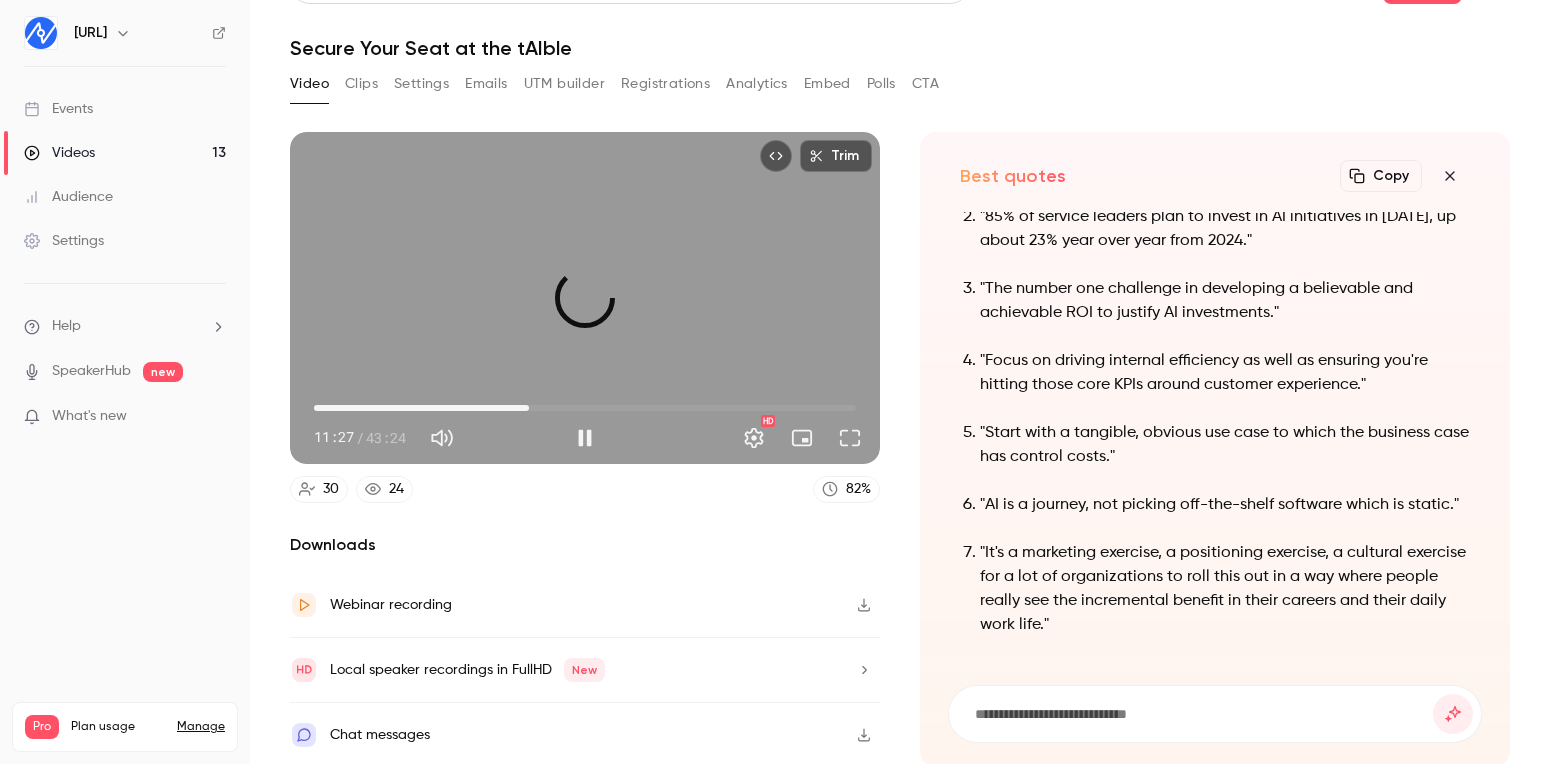click on "17:13" at bounding box center [585, 408] 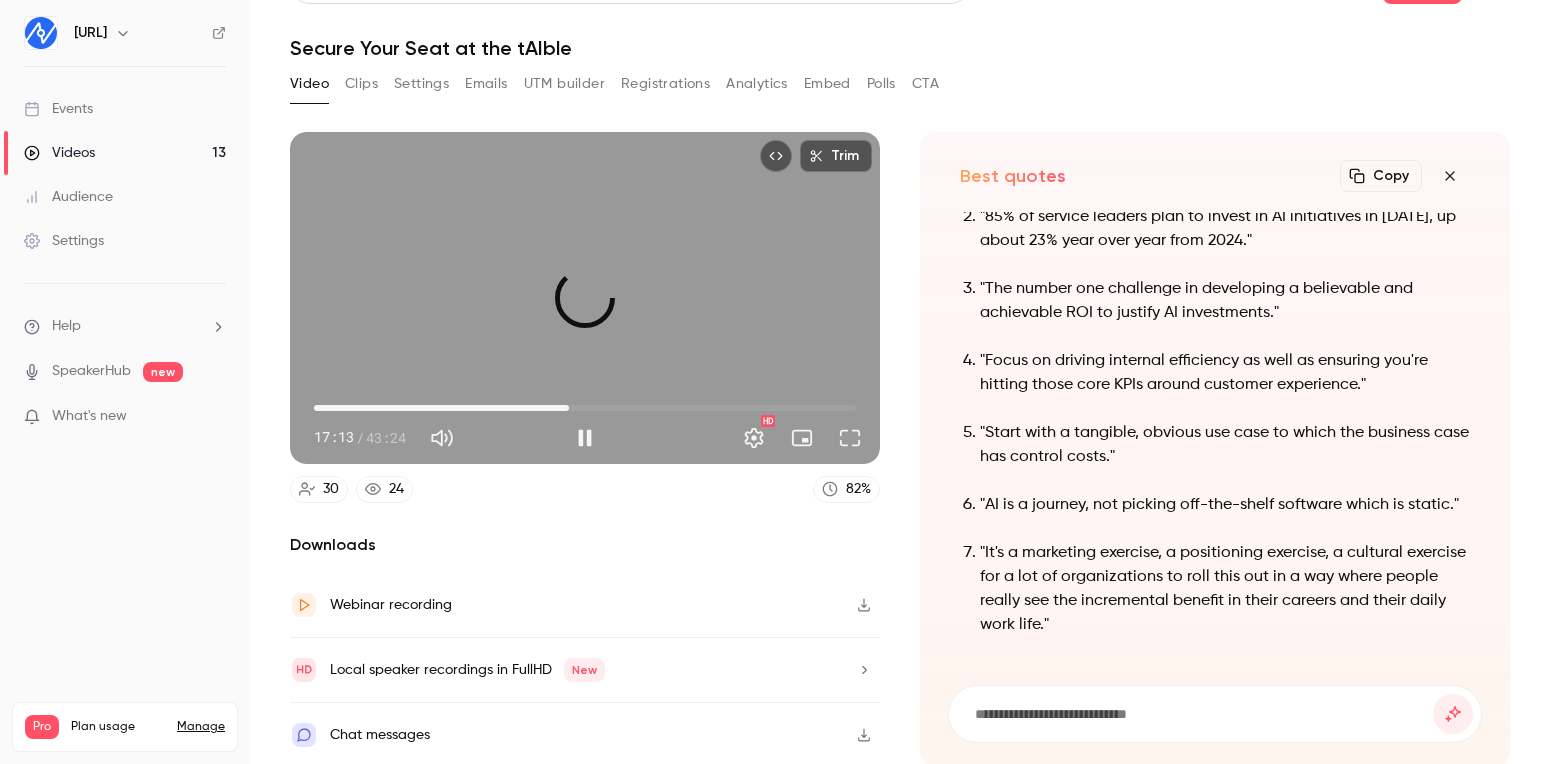 click on "20:25" at bounding box center (585, 408) 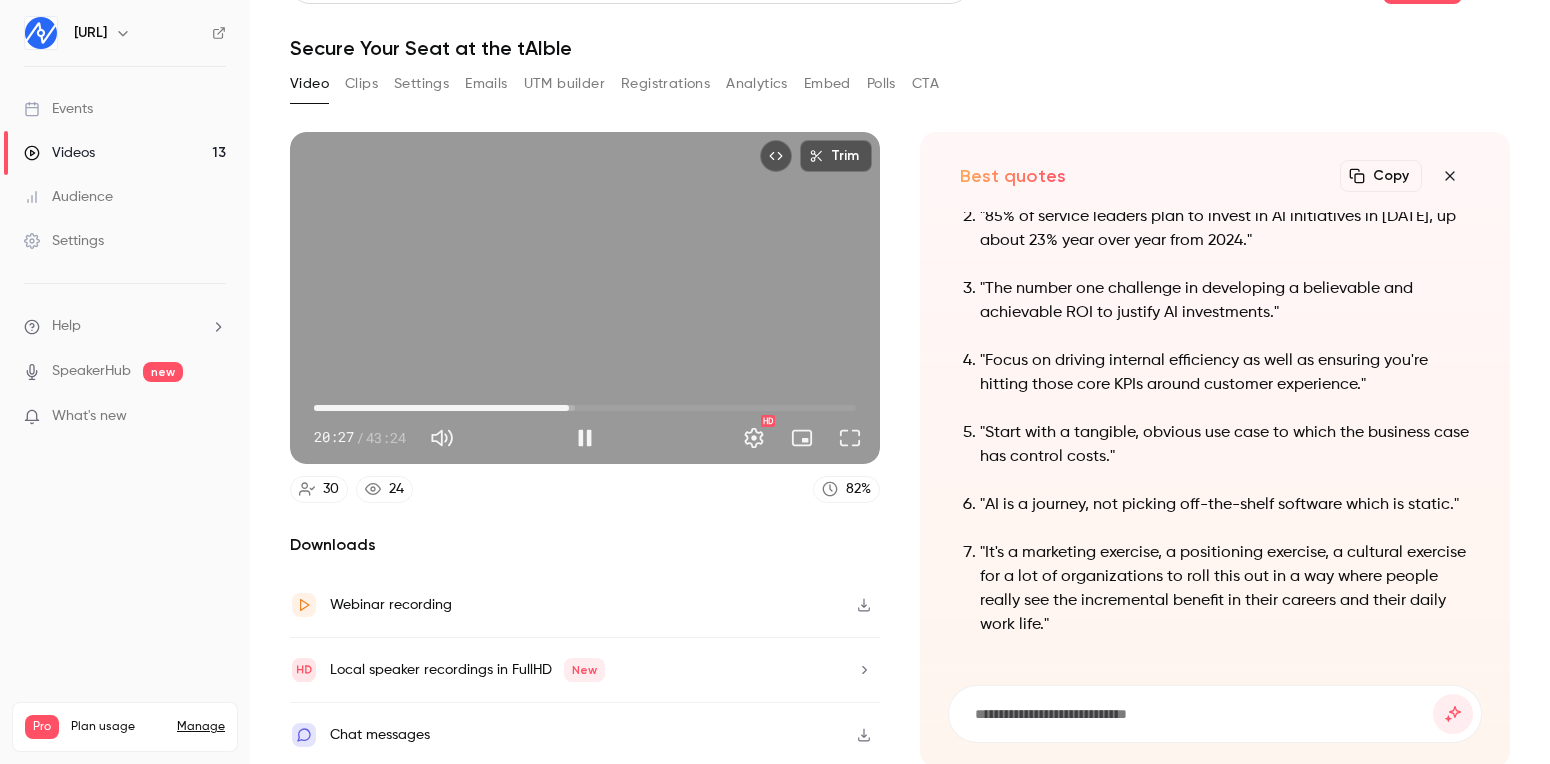 click on "20:27" at bounding box center (585, 408) 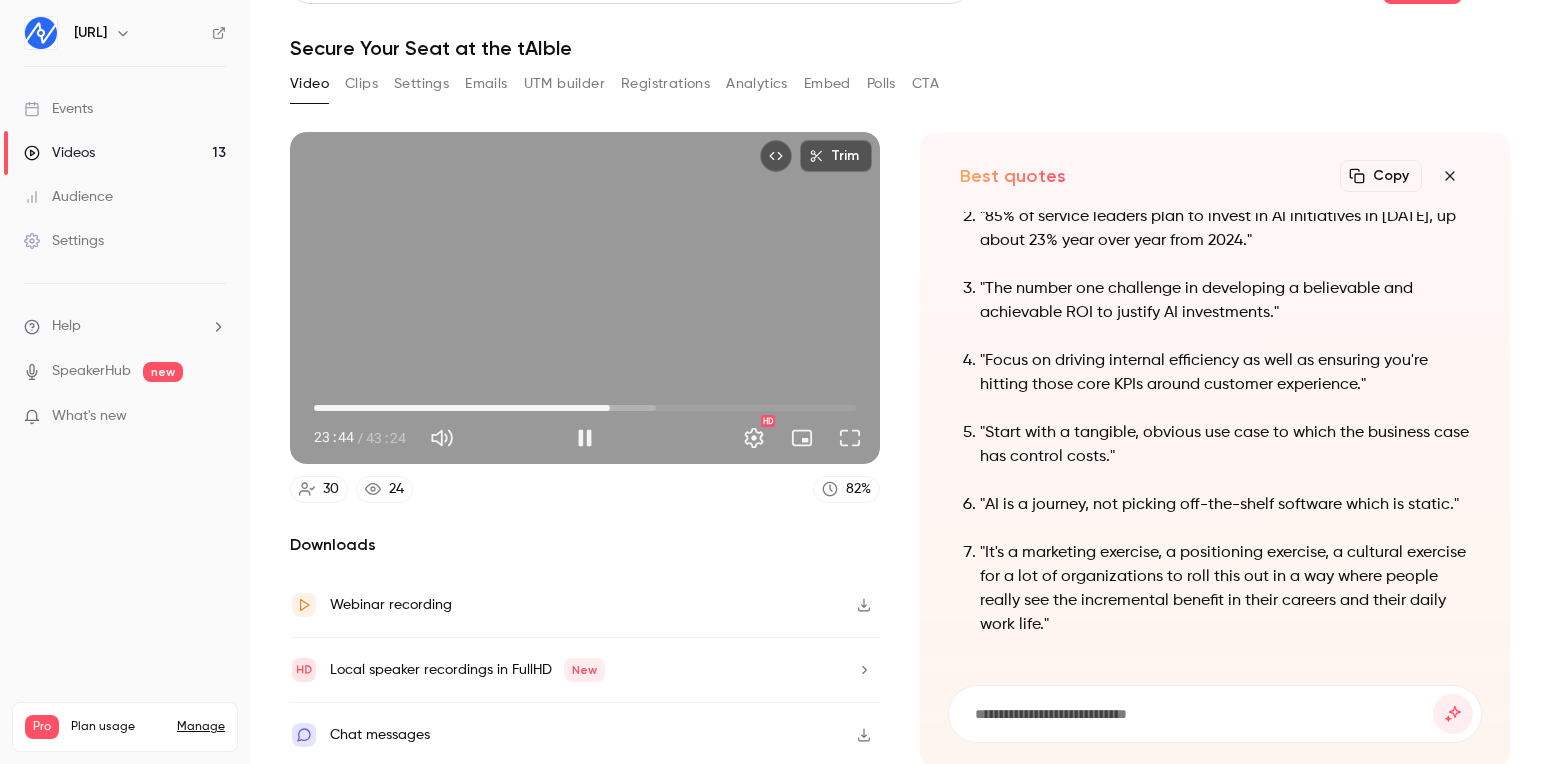 click on "23:44" at bounding box center (585, 408) 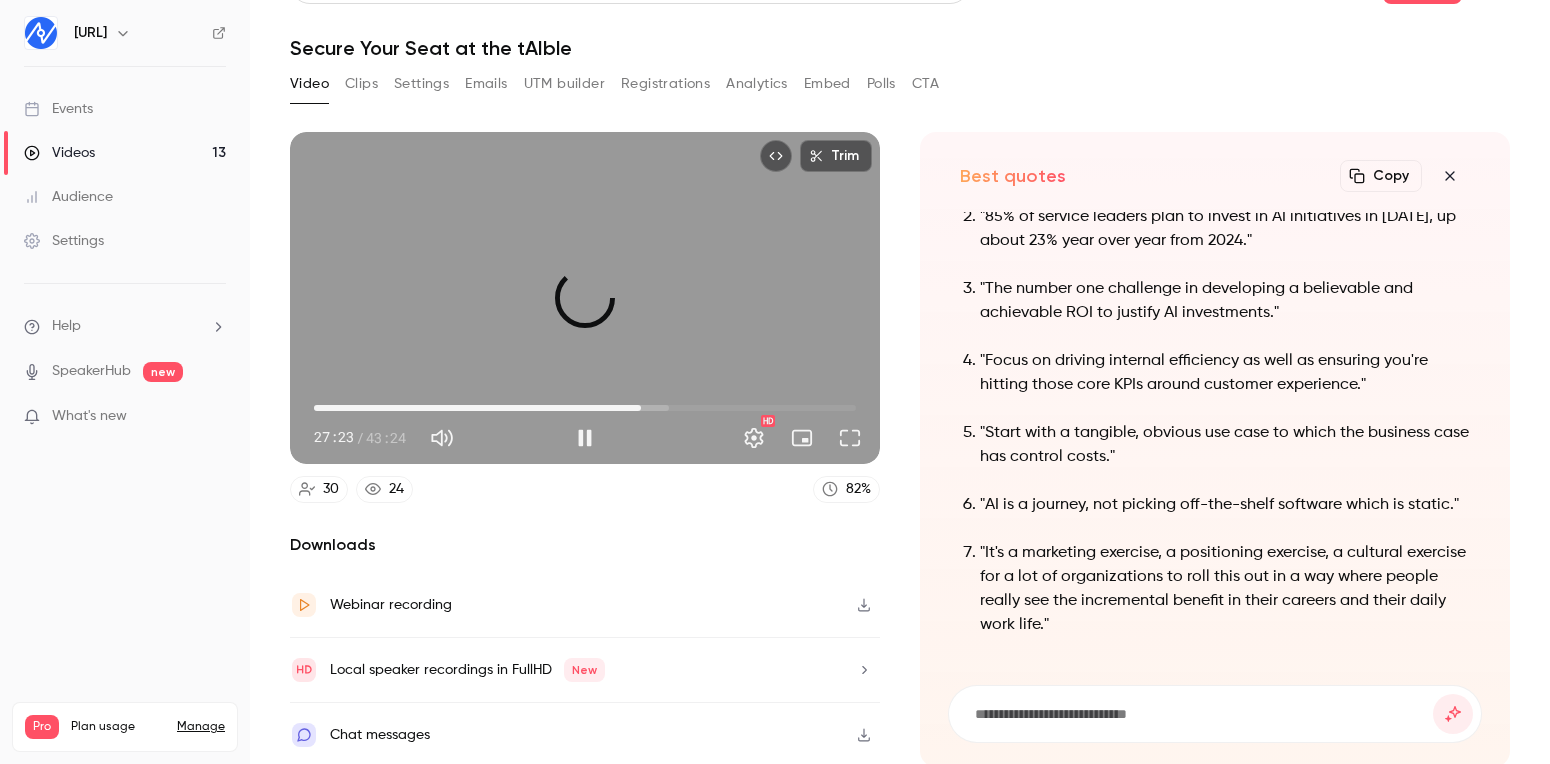 click on "26:11" at bounding box center [585, 408] 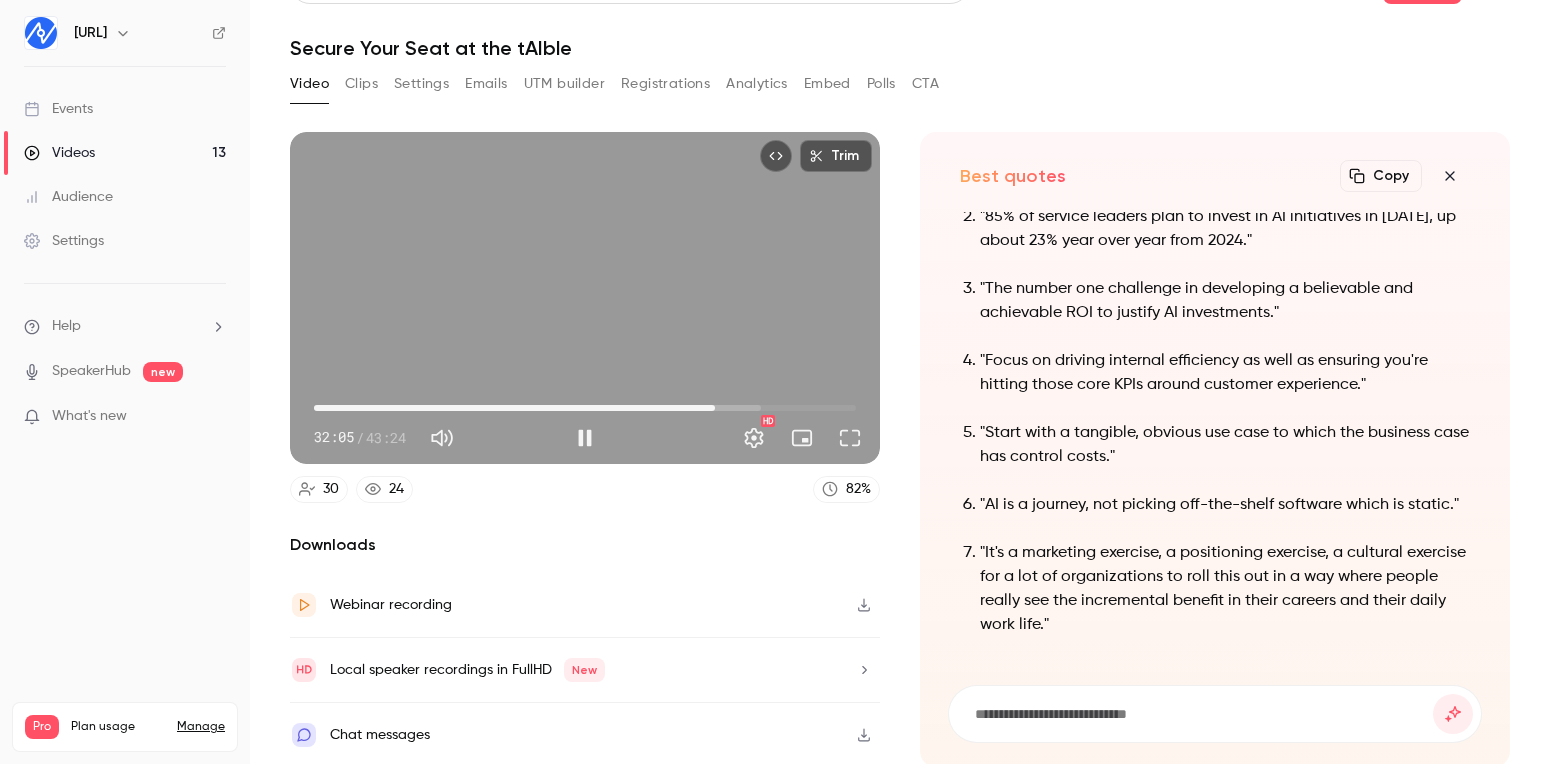type on "******" 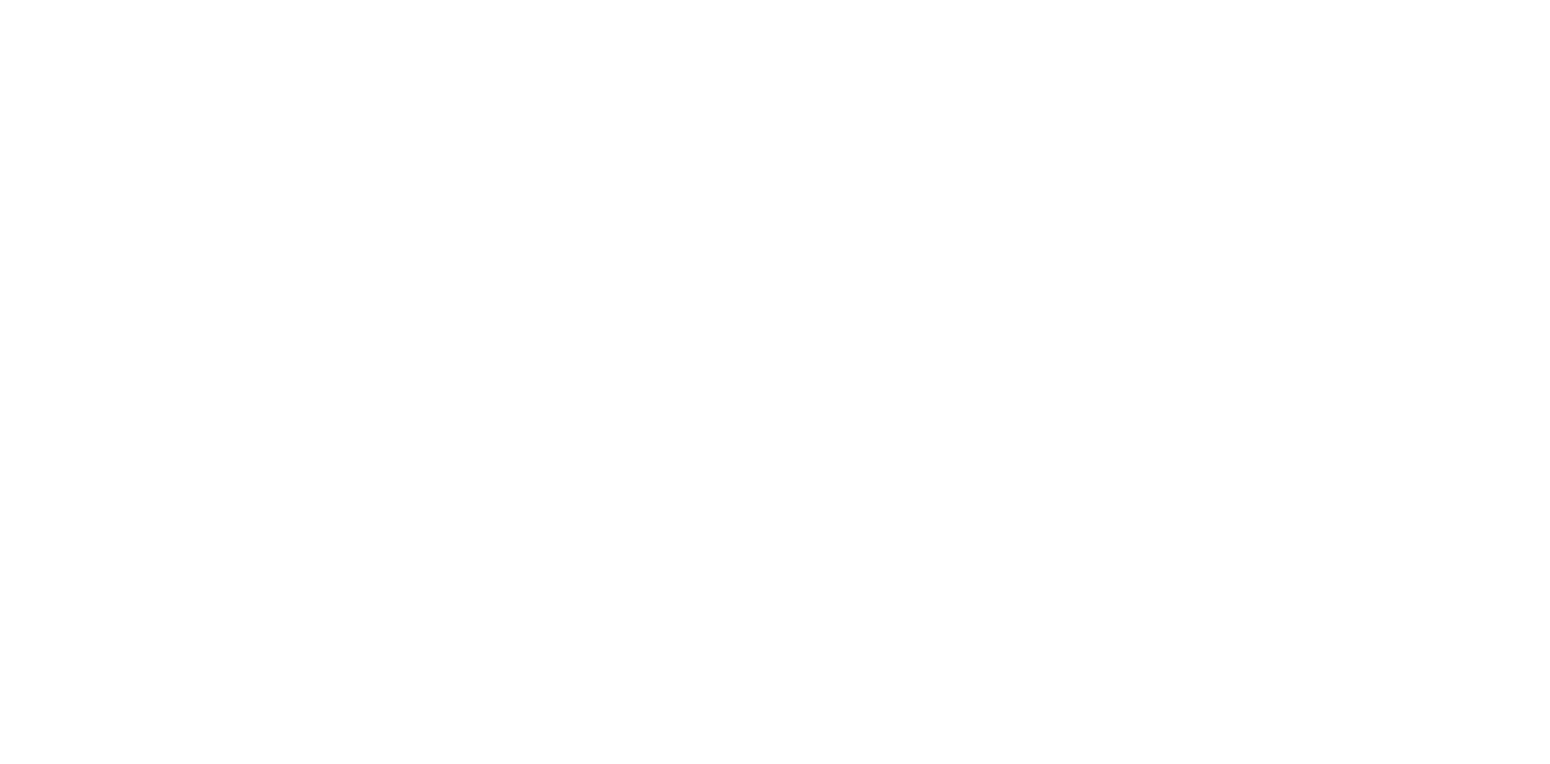 scroll, scrollTop: 0, scrollLeft: 0, axis: both 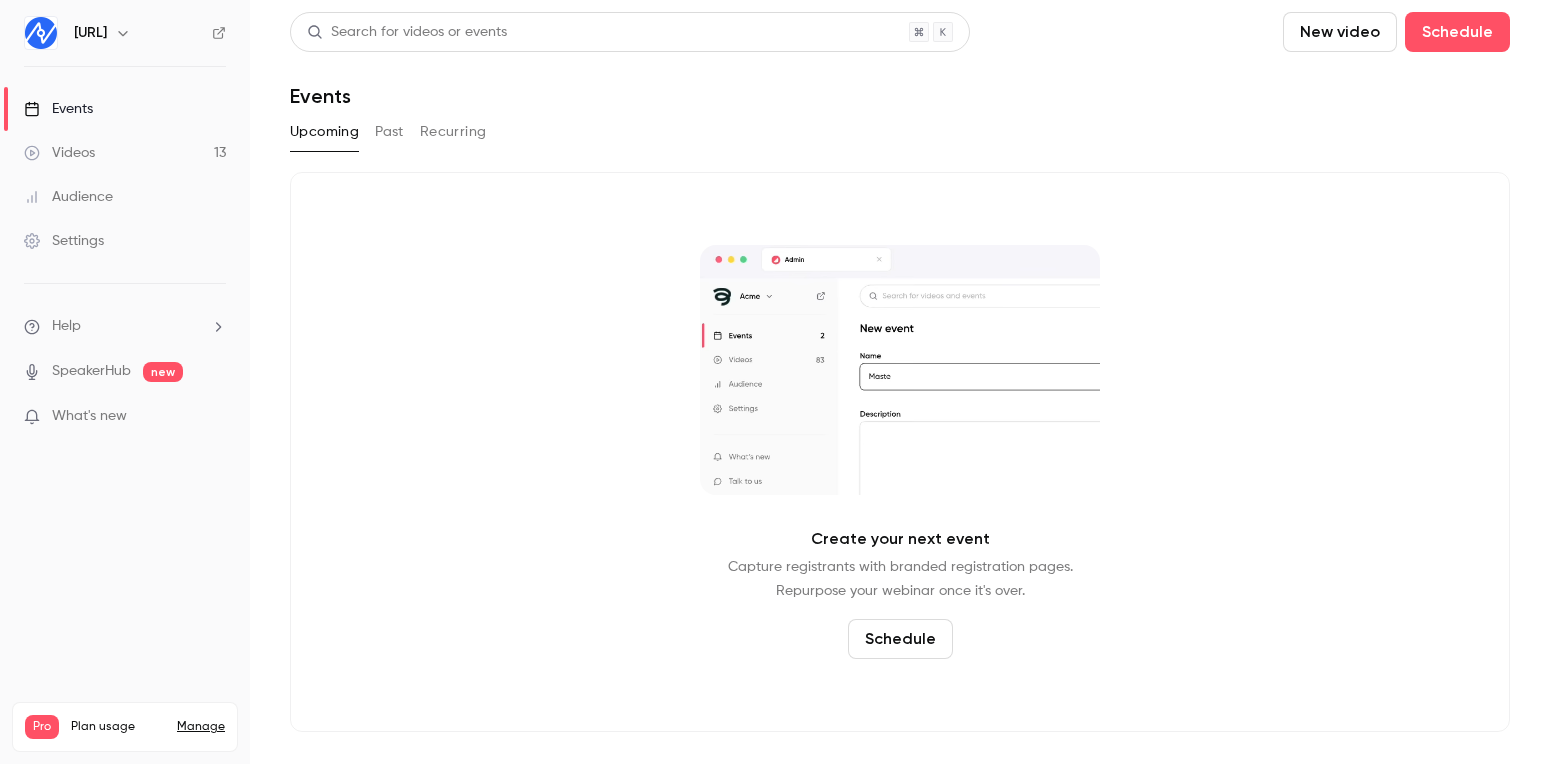 click on "Search for videos or events New video Schedule Events Upcoming Past Recurring Create your next event Capture registrants with branded registration pages.
Repurpose your webinar once it's over. Schedule" at bounding box center (900, 382) 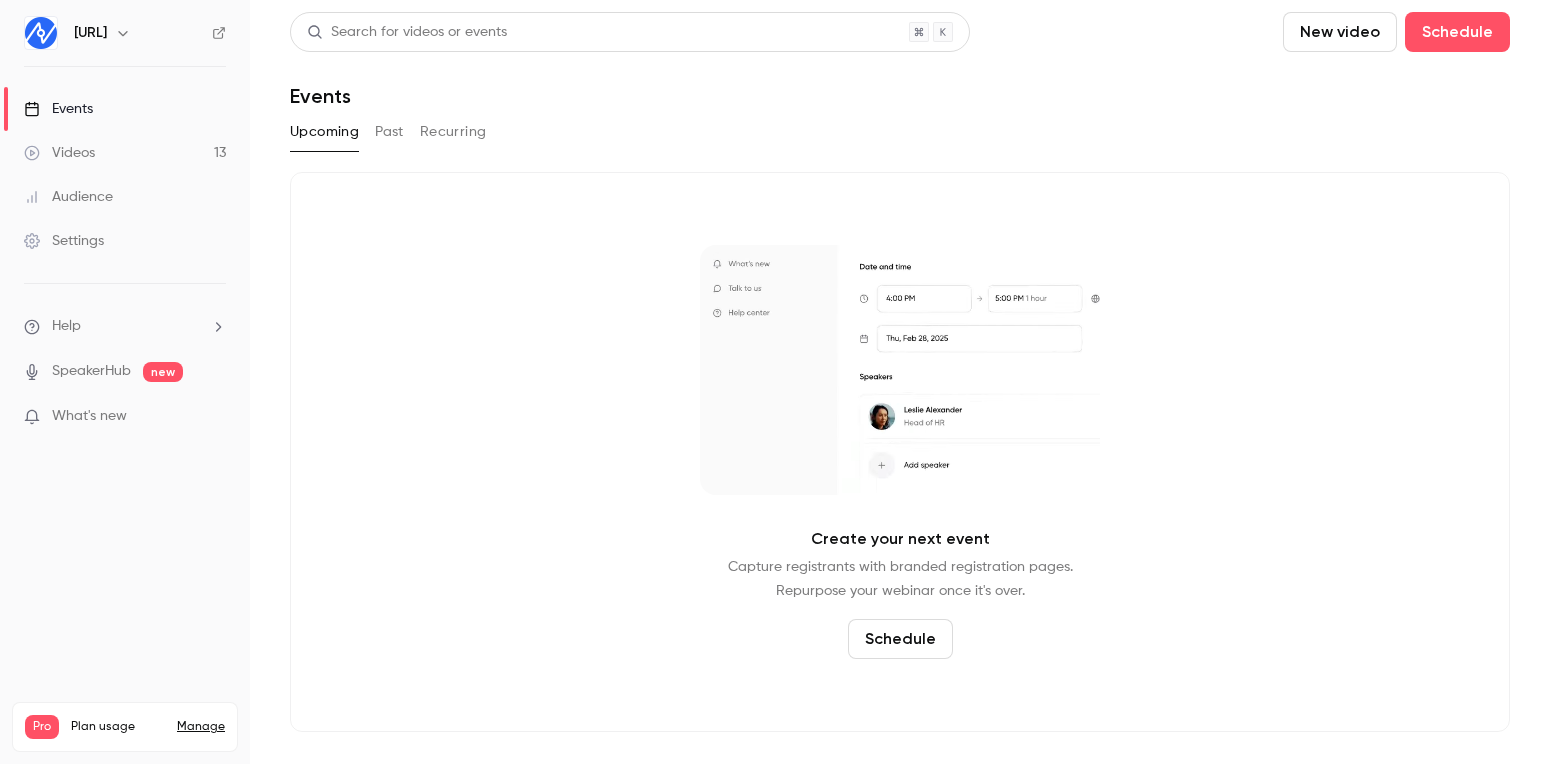 click on "Audience" at bounding box center [68, 197] 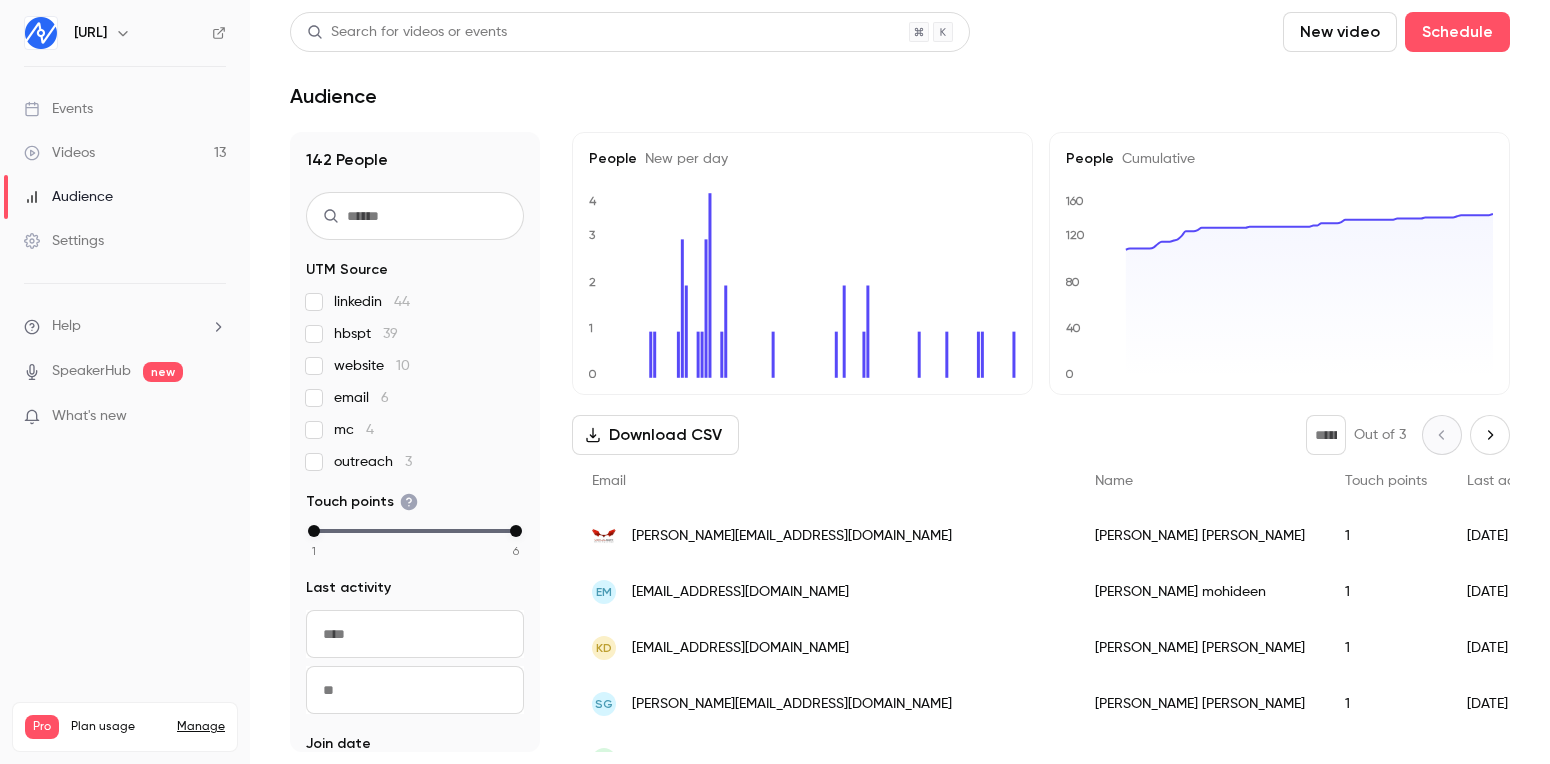 click on "142 People UTM Source linkedin 44 hbspt 39 website 10 email 6 mc 4 outreach 3 Touch points 1 2 3 4 5 6 Last activity Navigate forward to interact with the calendar and select a date. Press the question mark key to get the keyboard shortcuts for changing dates. Navigate forward to interact with the calendar and select a date. Press the question mark key to get the keyboard shortcuts for changing dates. Join date Navigate forward to interact with the calendar and select a date. Press the question mark key to get the keyboard shortcuts for changing dates. Navigate forward to interact with the calendar and select a date. Press the question mark key to get the keyboard shortcuts for changing dates. Email verified Yes 105 No 37 Referrer Other 54 LinkedIn 20 People New per day 0 1 2 3 4 People Cumulative 0 40 80 120 160 Download CSV * Out of 3 Email Name Touch points Last activity Join date Company name UTM source UTM medium UTM campaign UTM term UTM content [PERSON_NAME][EMAIL_ADDRESS][DOMAIN_NAME] [PERSON_NAME] 1 [DATE] 1:00 PM em" at bounding box center [900, 442] 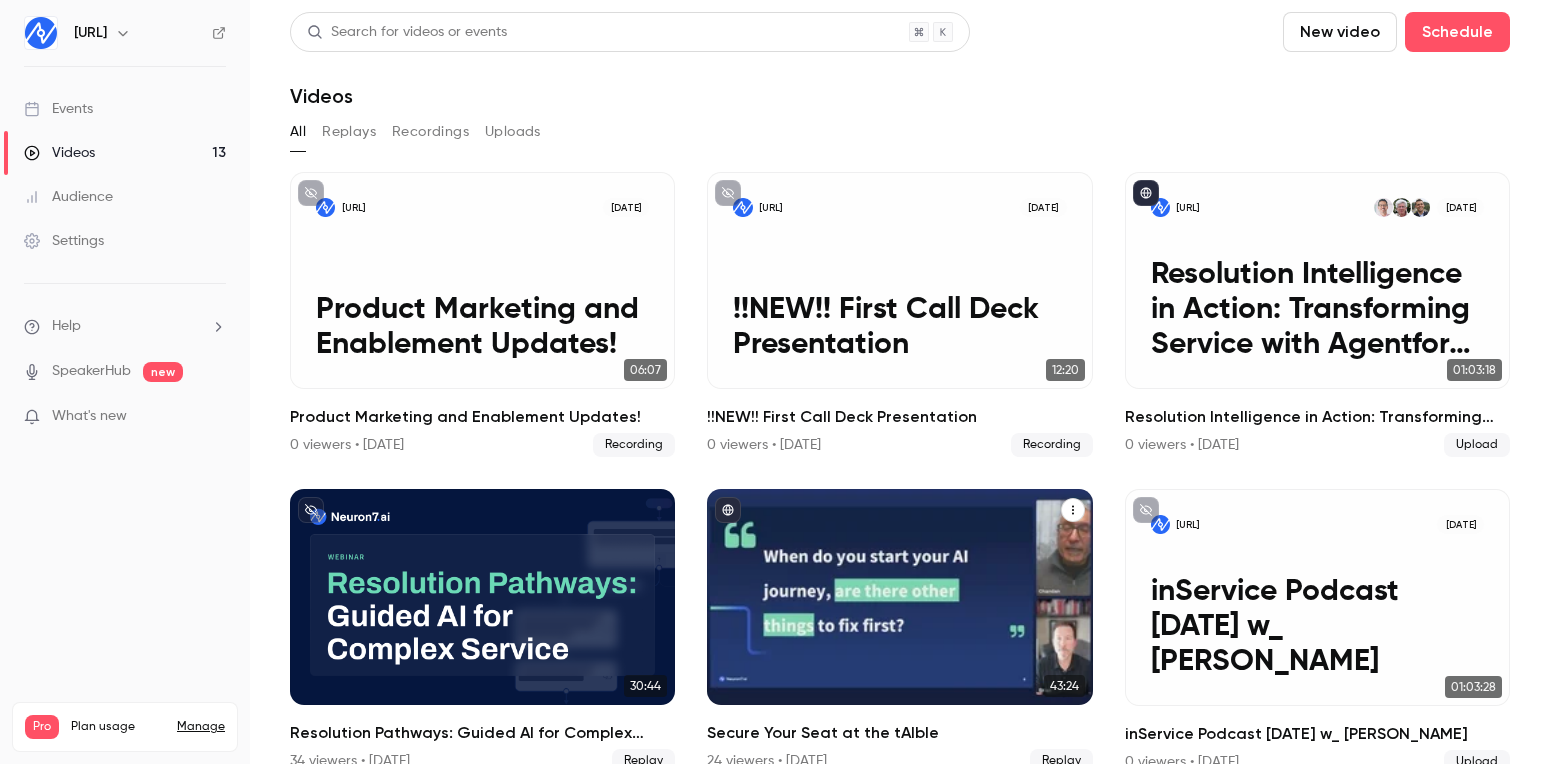 click at bounding box center (899, 597) 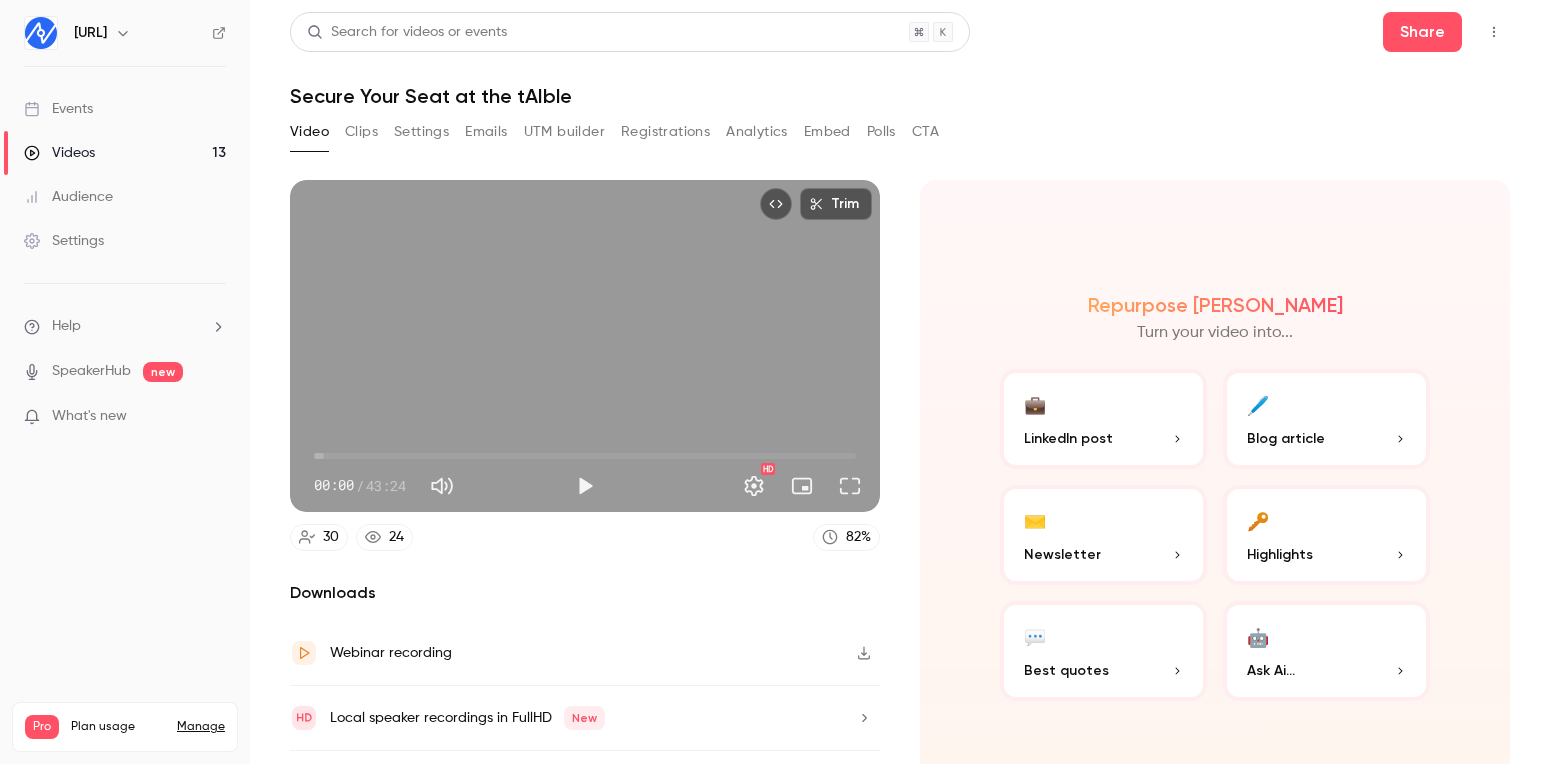 click on "Settings" at bounding box center [421, 132] 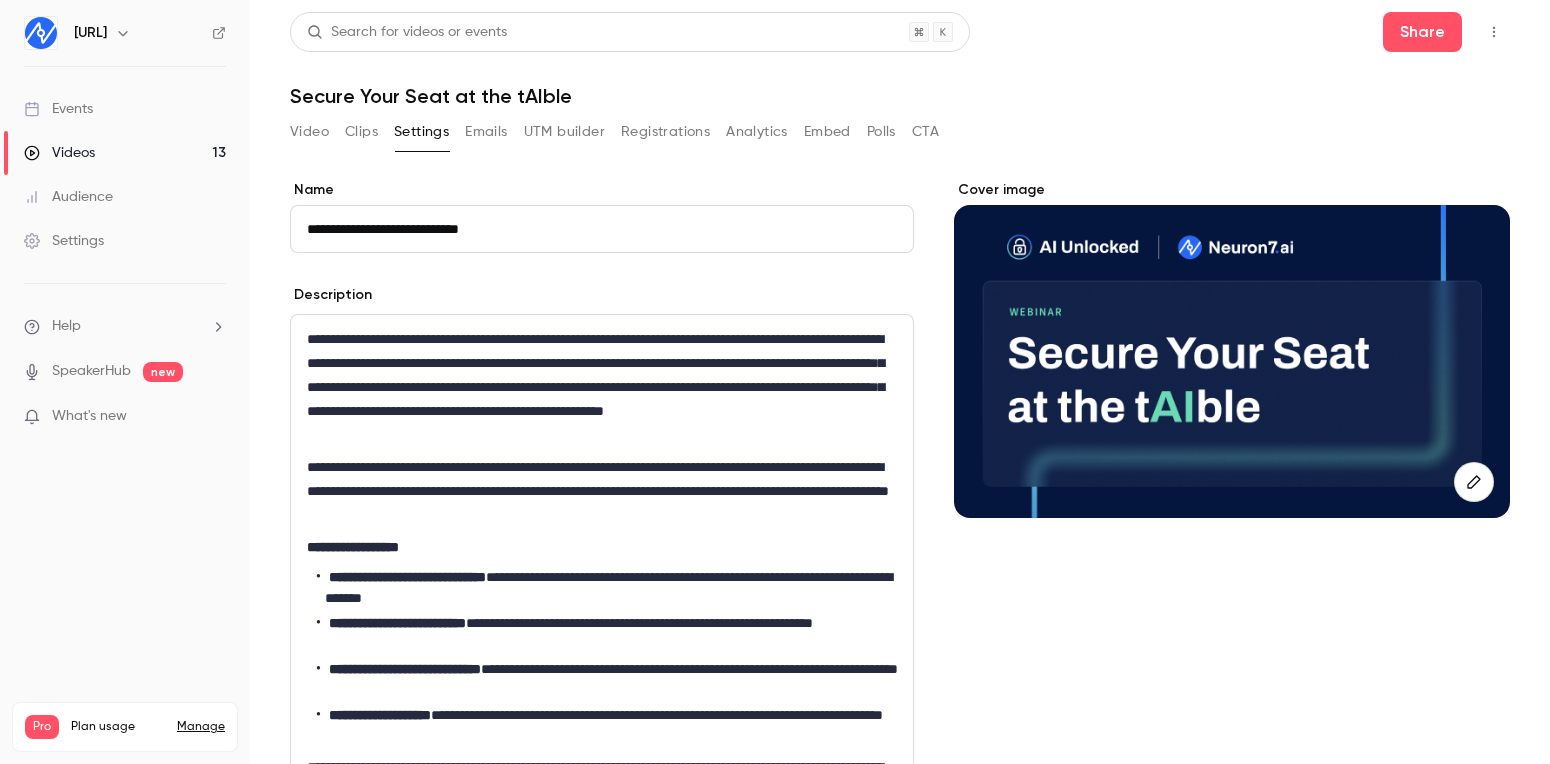 click on "**********" at bounding box center (900, 969) 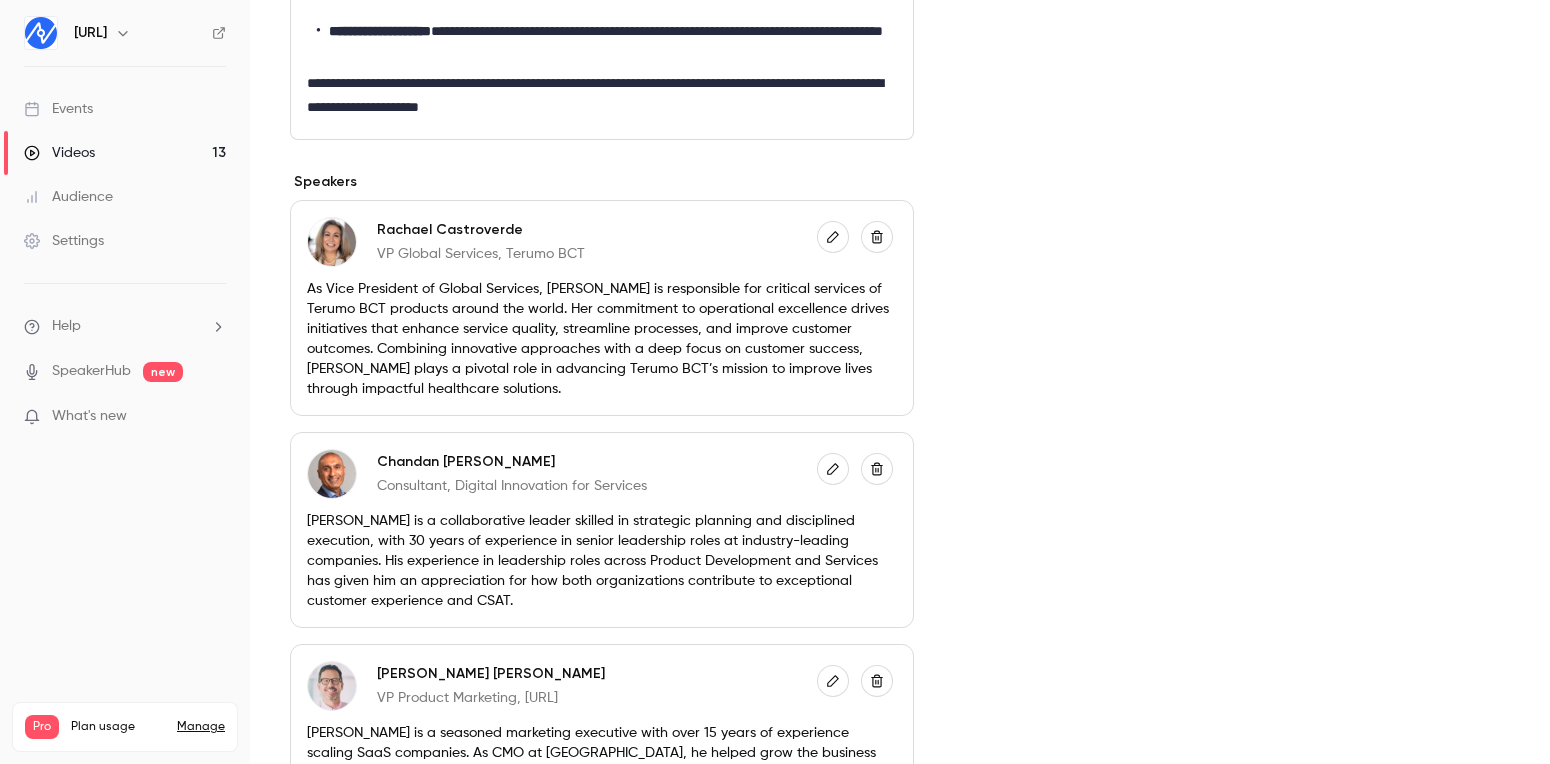 scroll, scrollTop: 711, scrollLeft: 0, axis: vertical 